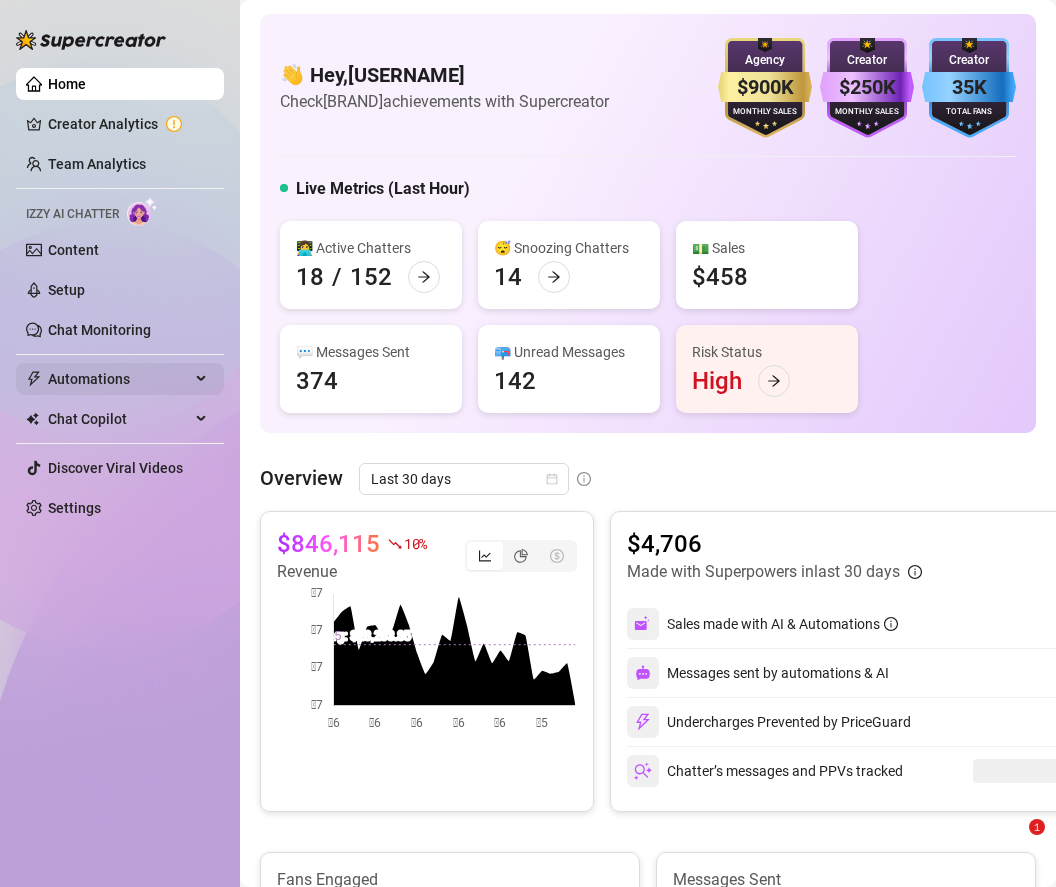scroll, scrollTop: 0, scrollLeft: 0, axis: both 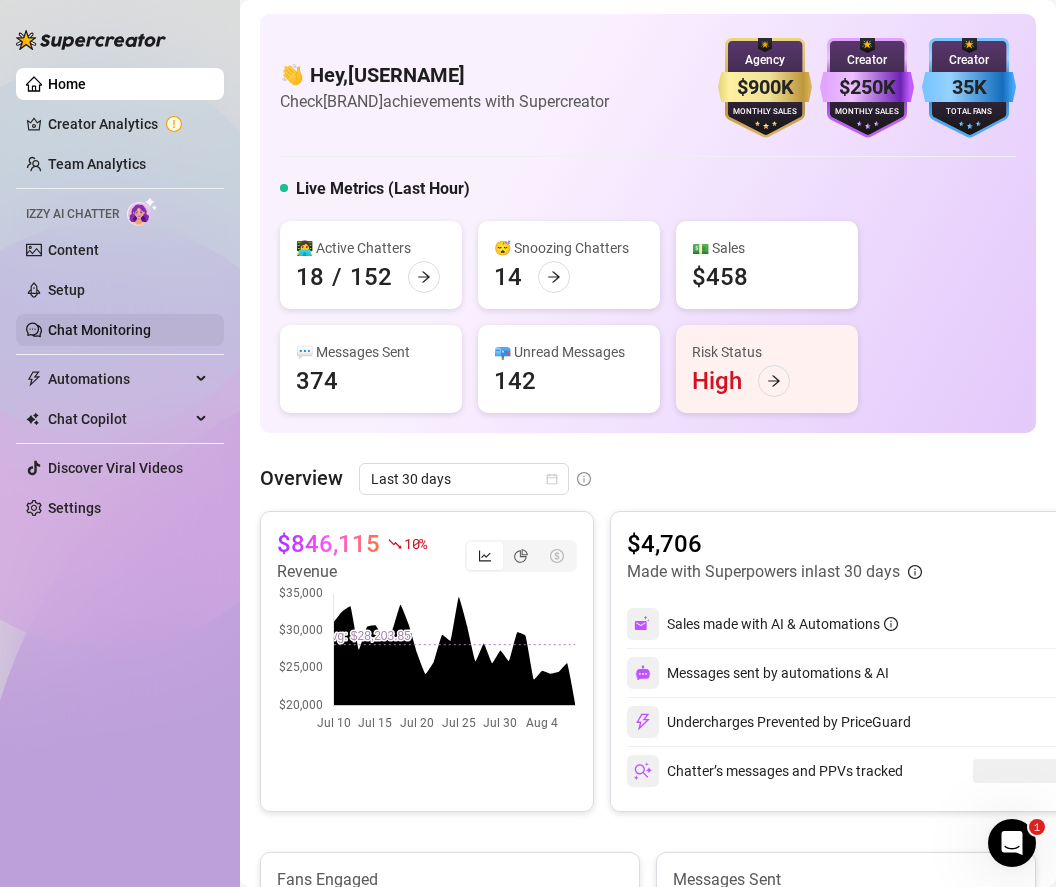 click on "Chat Monitoring" at bounding box center [99, 330] 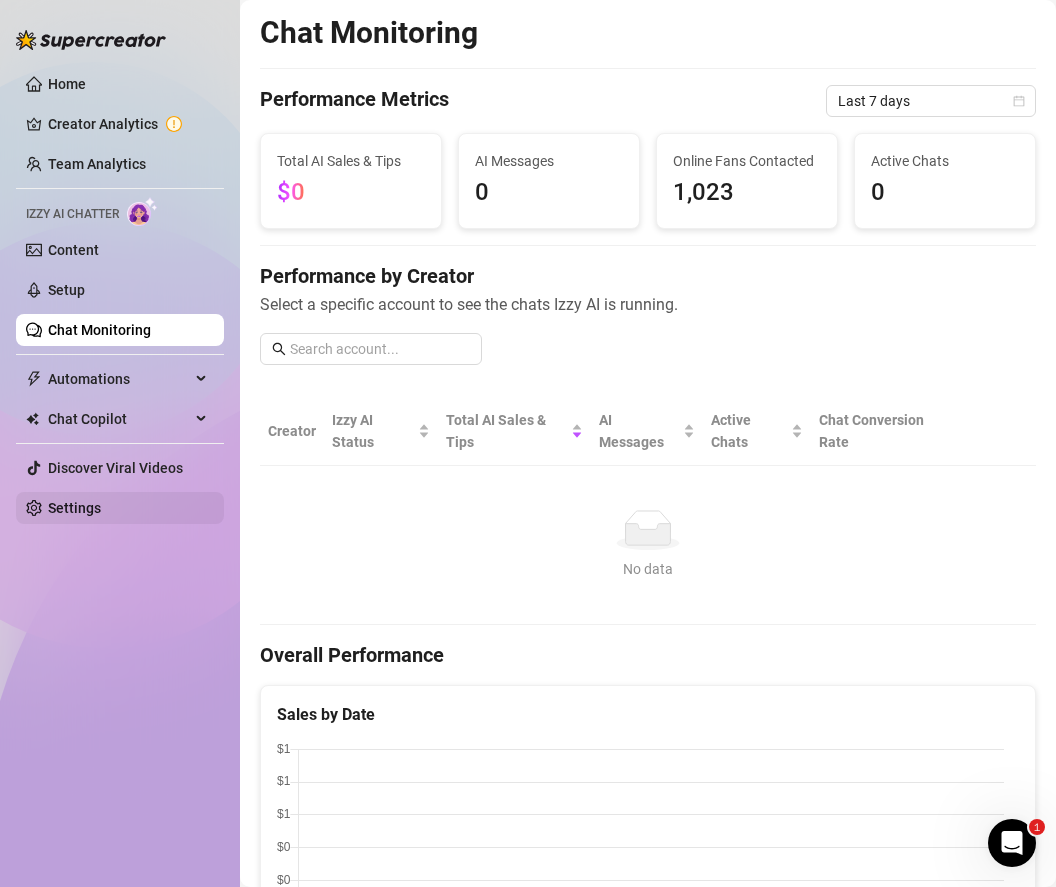 click on "Settings" at bounding box center (74, 508) 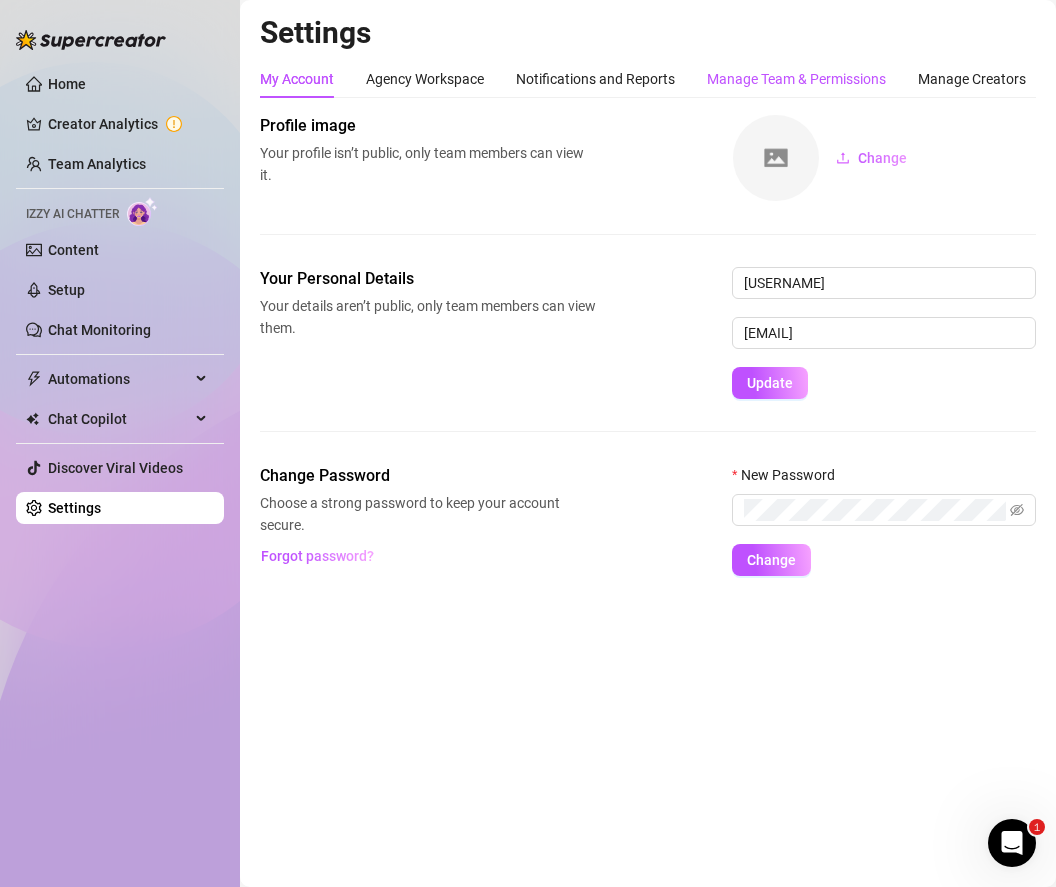 click on "Manage Team & Permissions" at bounding box center (796, 79) 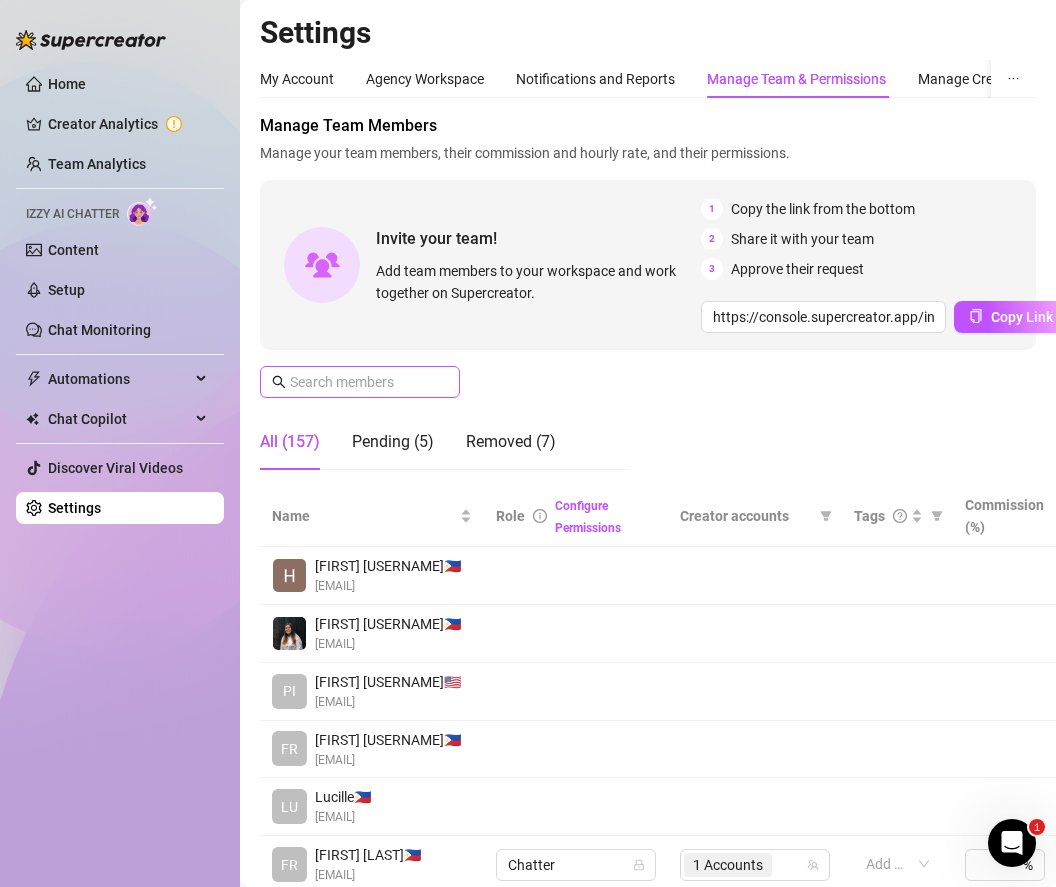 click at bounding box center (360, 382) 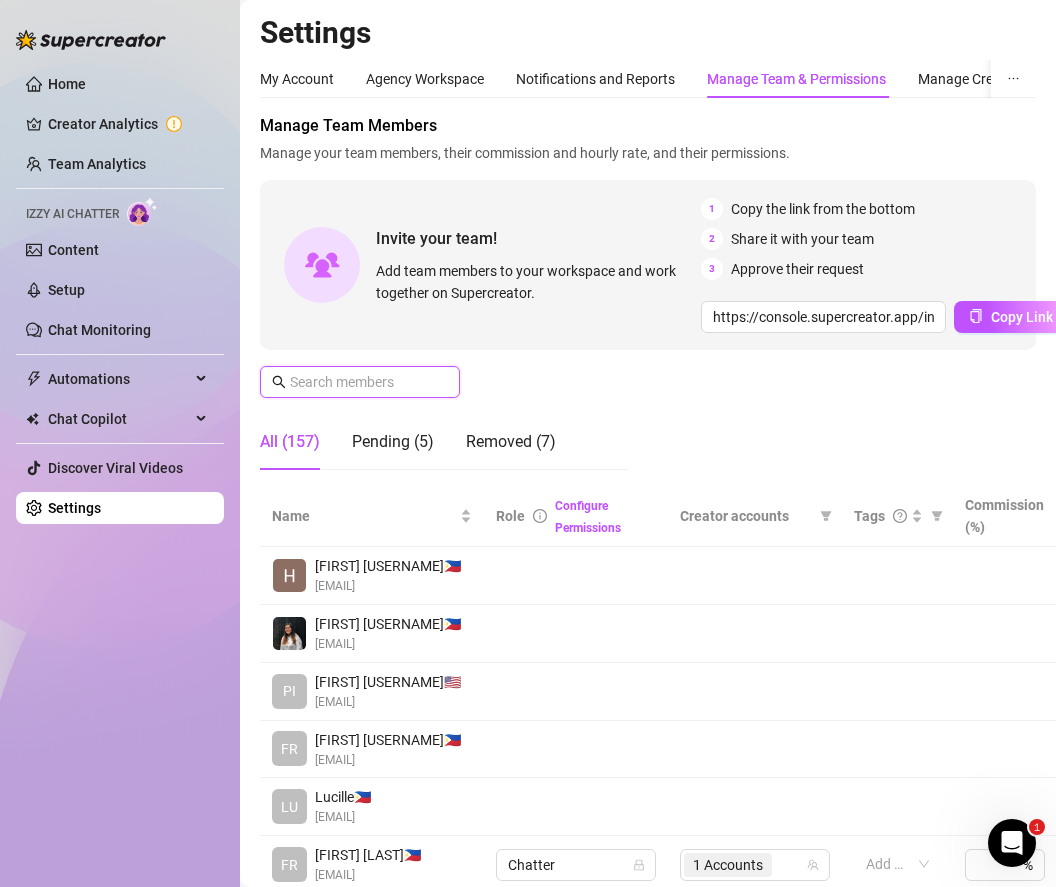 click at bounding box center (361, 382) 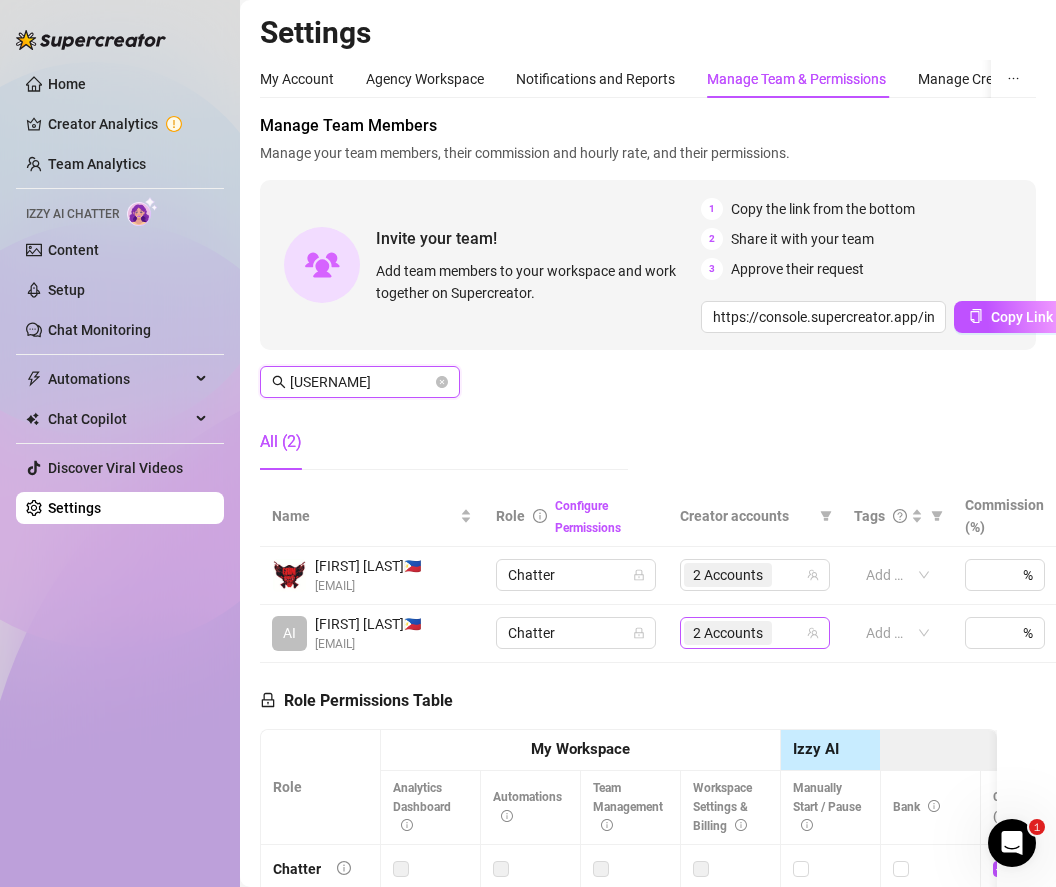 click 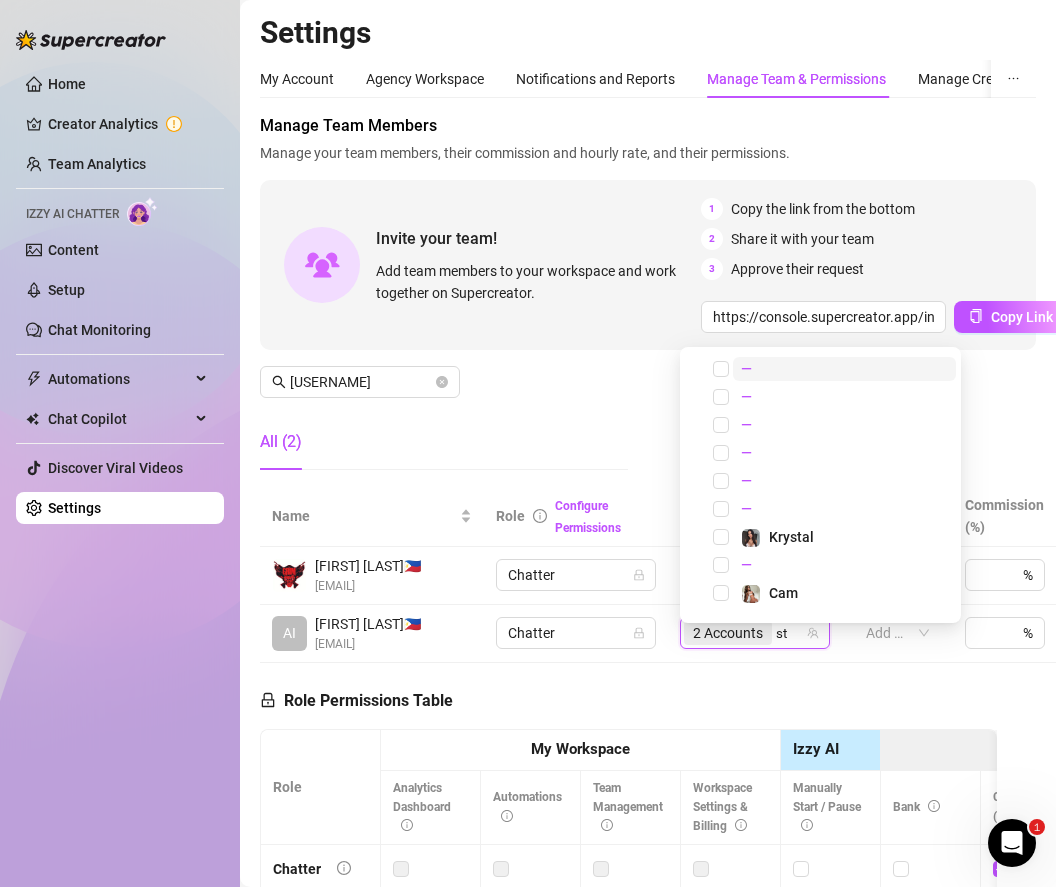 type on "s" 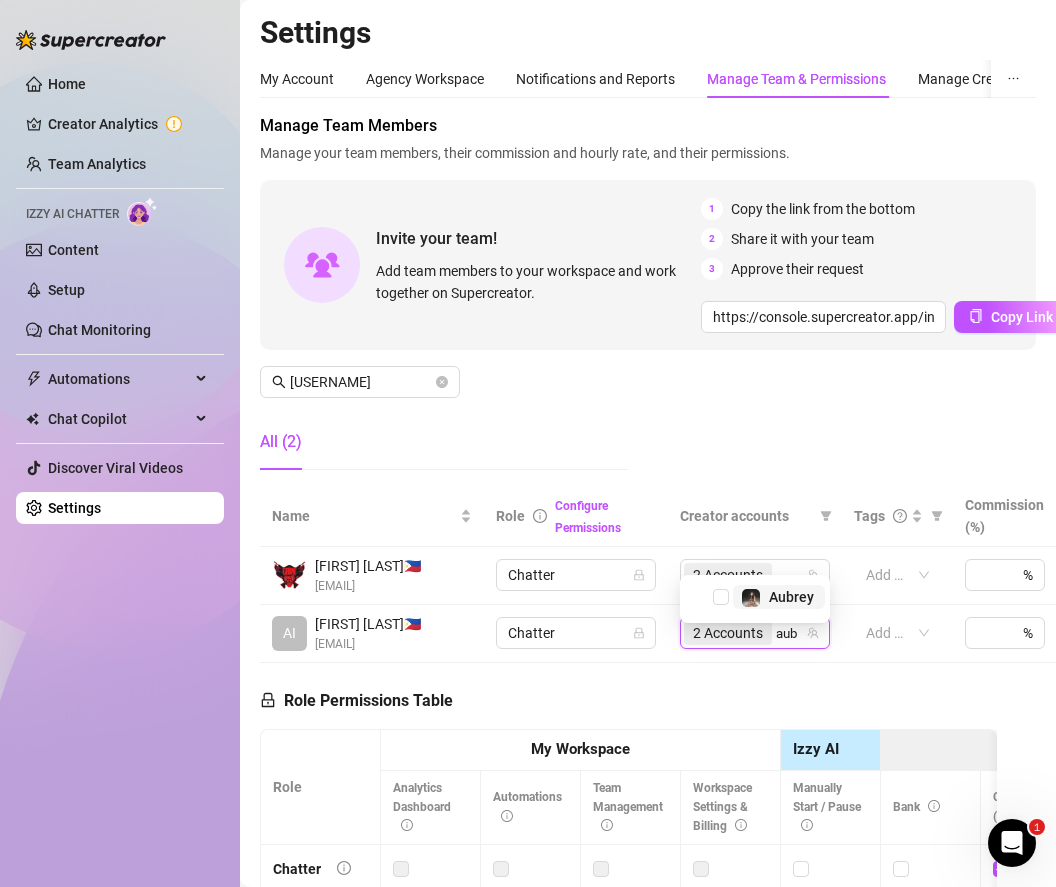 type on "[USERNAME]" 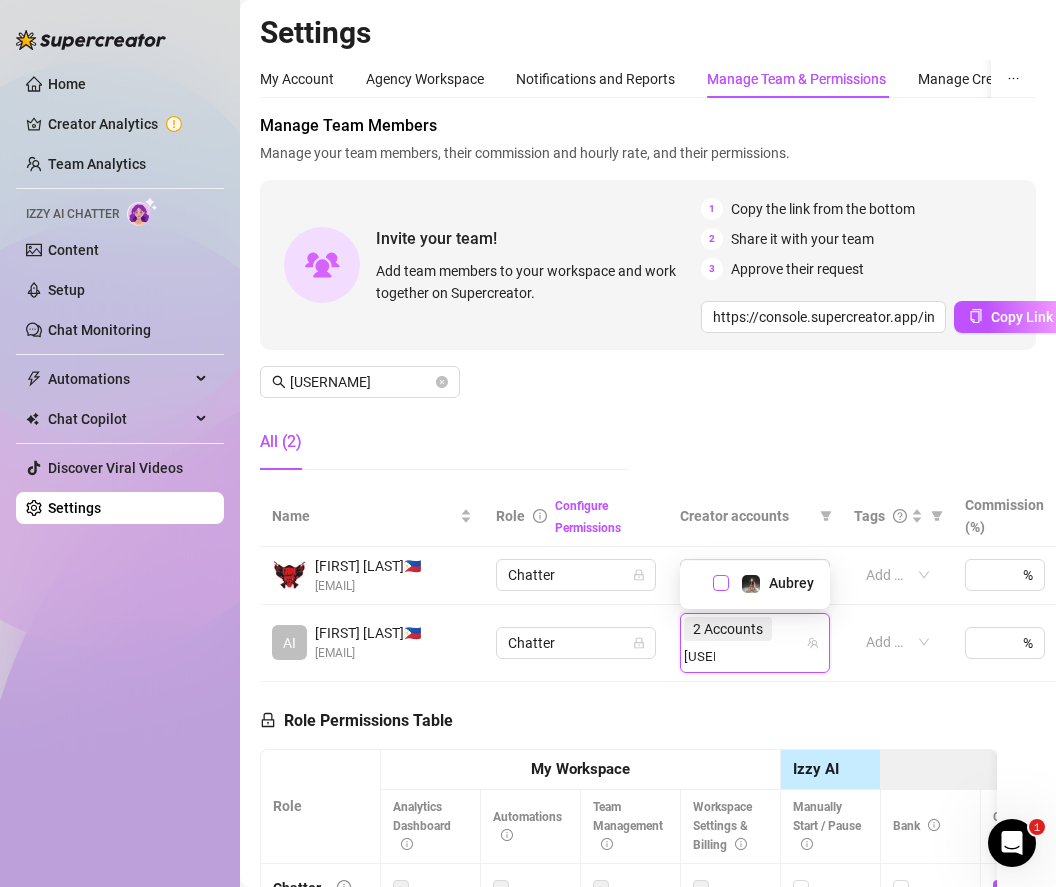 click at bounding box center [721, 583] 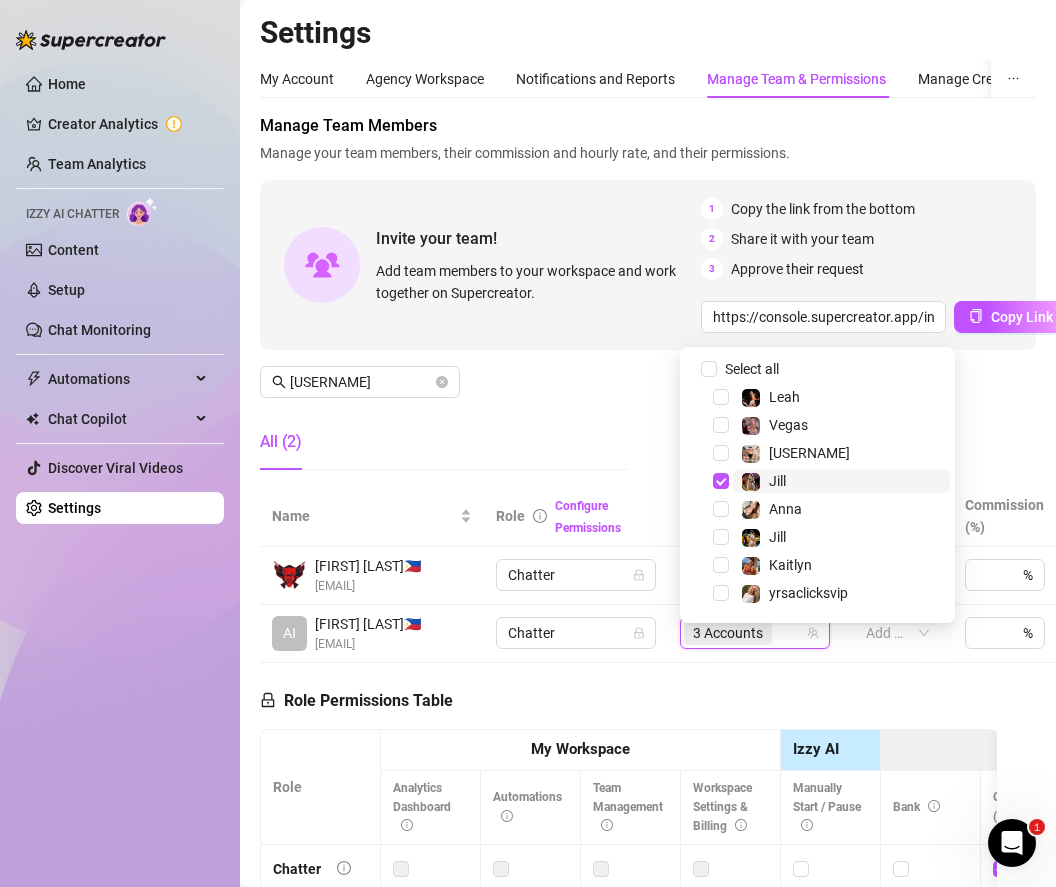 click on "Jill" at bounding box center (841, 481) 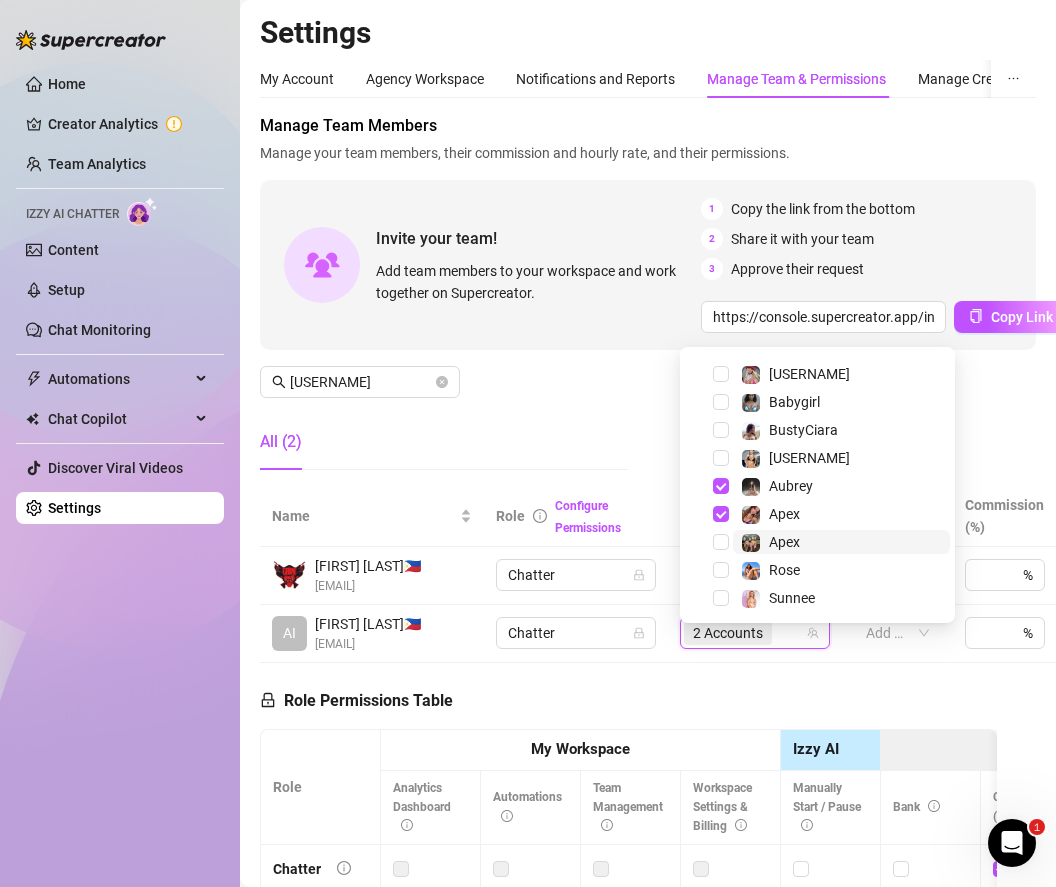 scroll, scrollTop: 808, scrollLeft: 0, axis: vertical 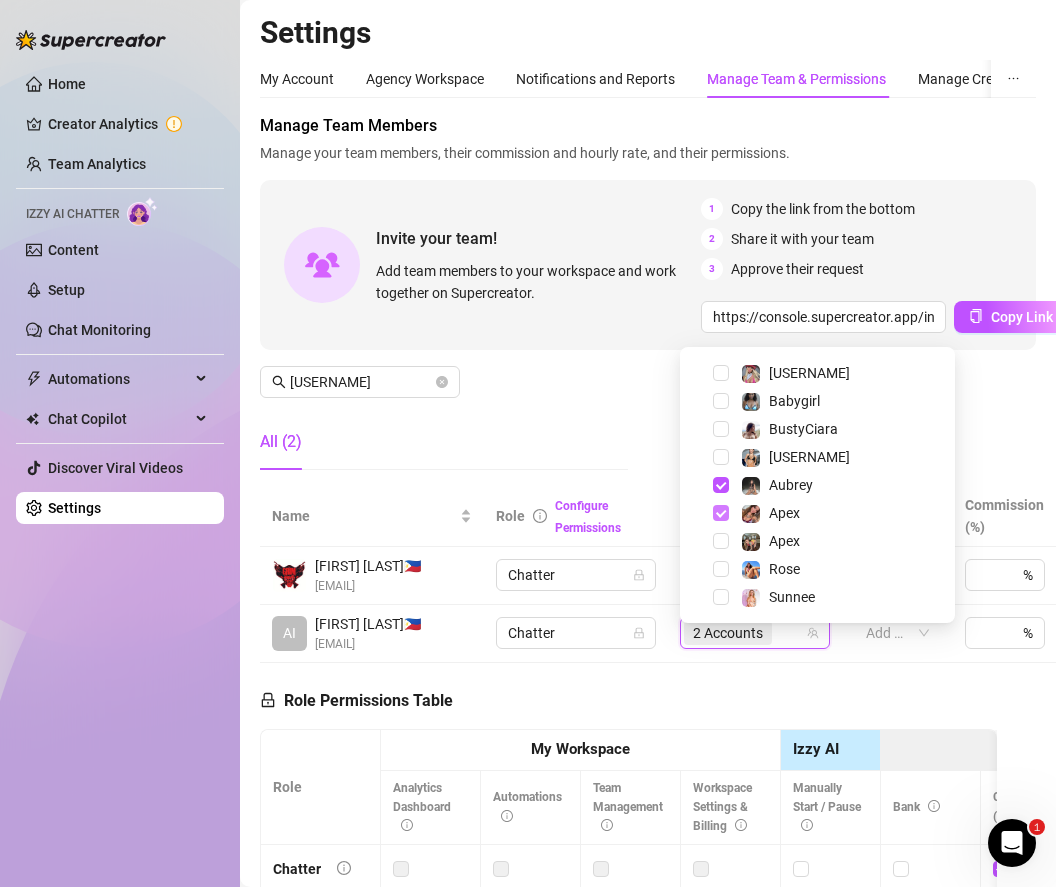 click at bounding box center [721, 513] 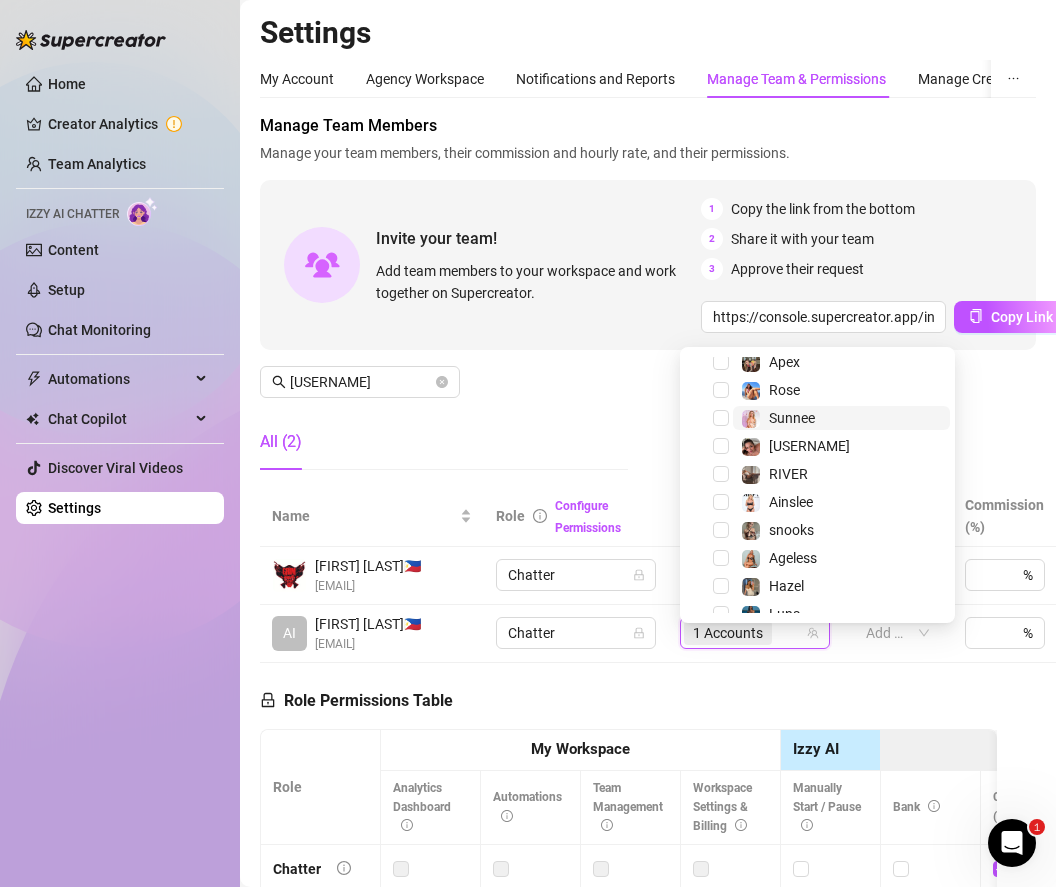 scroll, scrollTop: 1144, scrollLeft: 0, axis: vertical 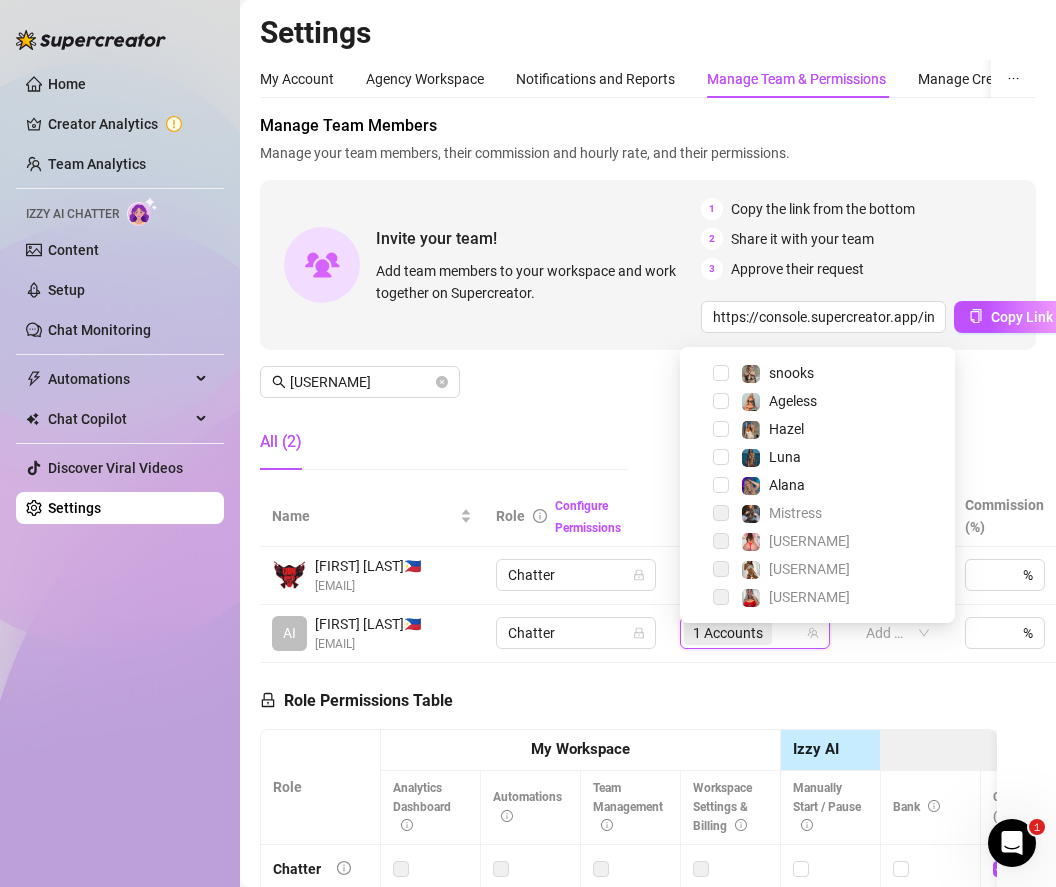 click on "1 Accounts" at bounding box center (744, 633) 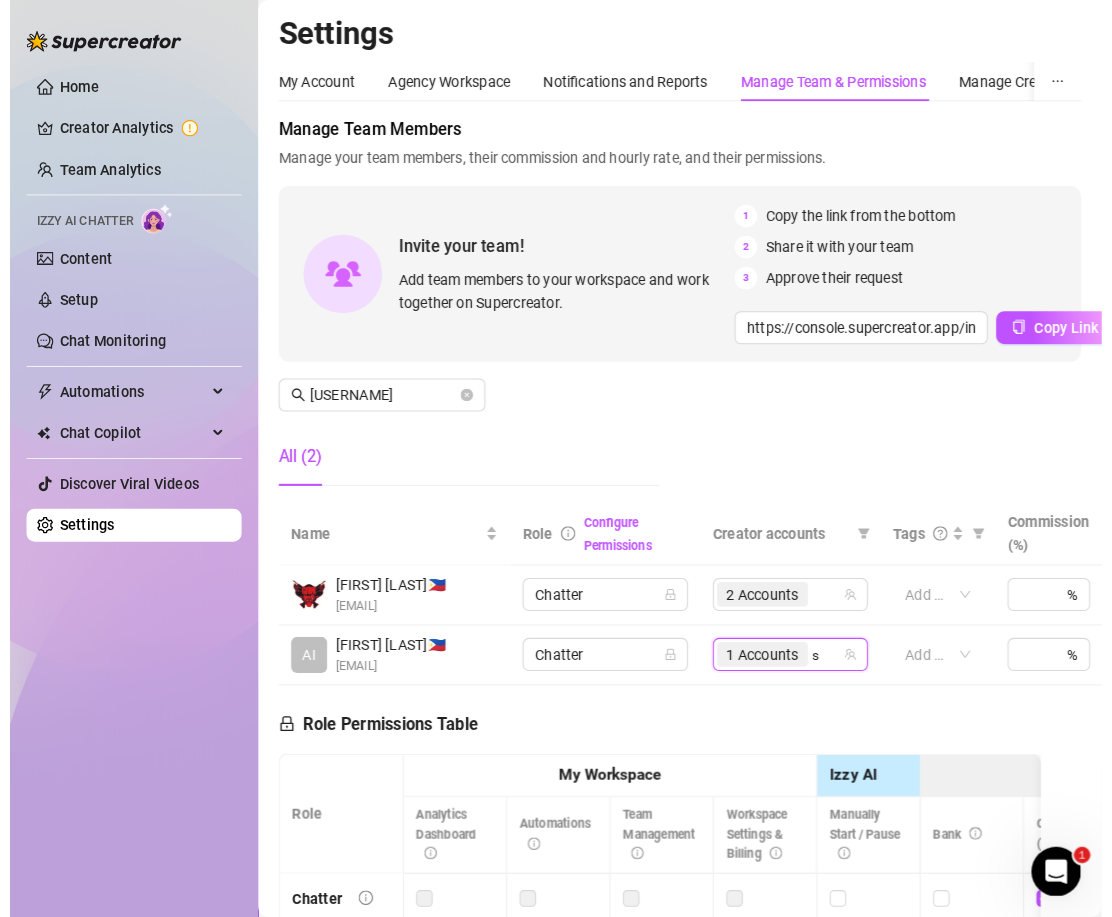 scroll, scrollTop: 0, scrollLeft: 0, axis: both 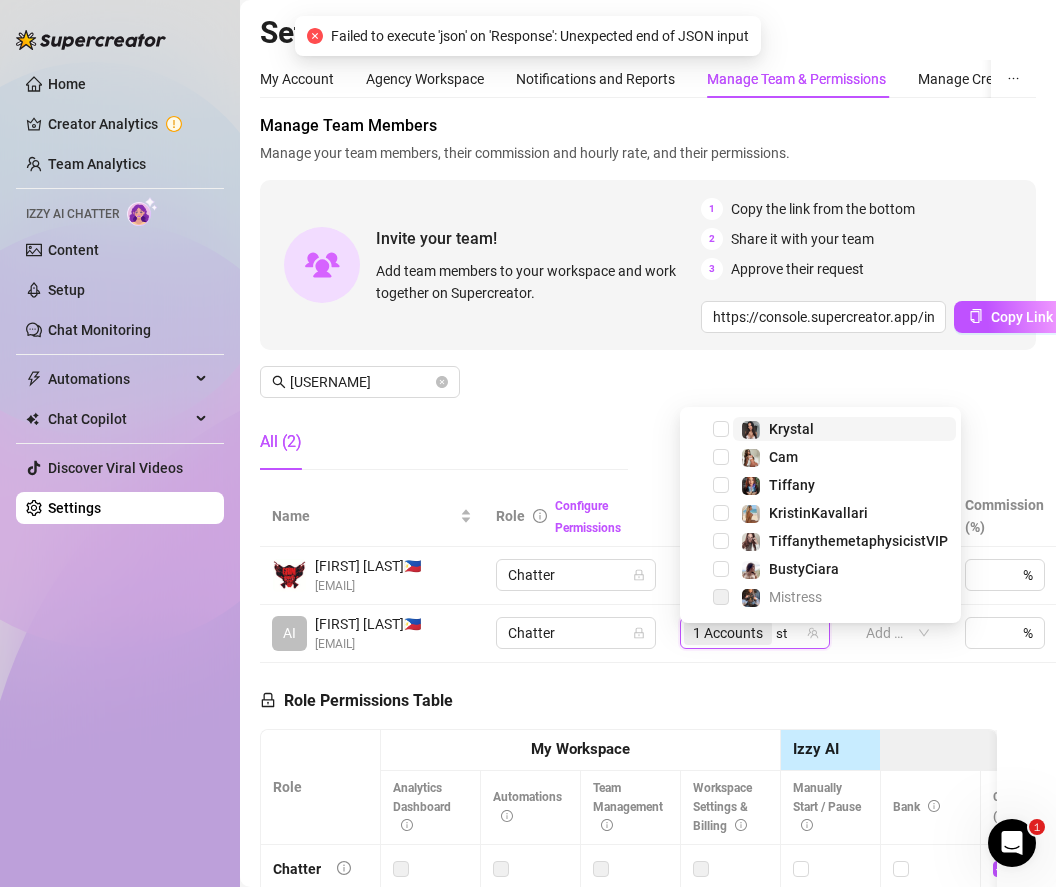 type on "s" 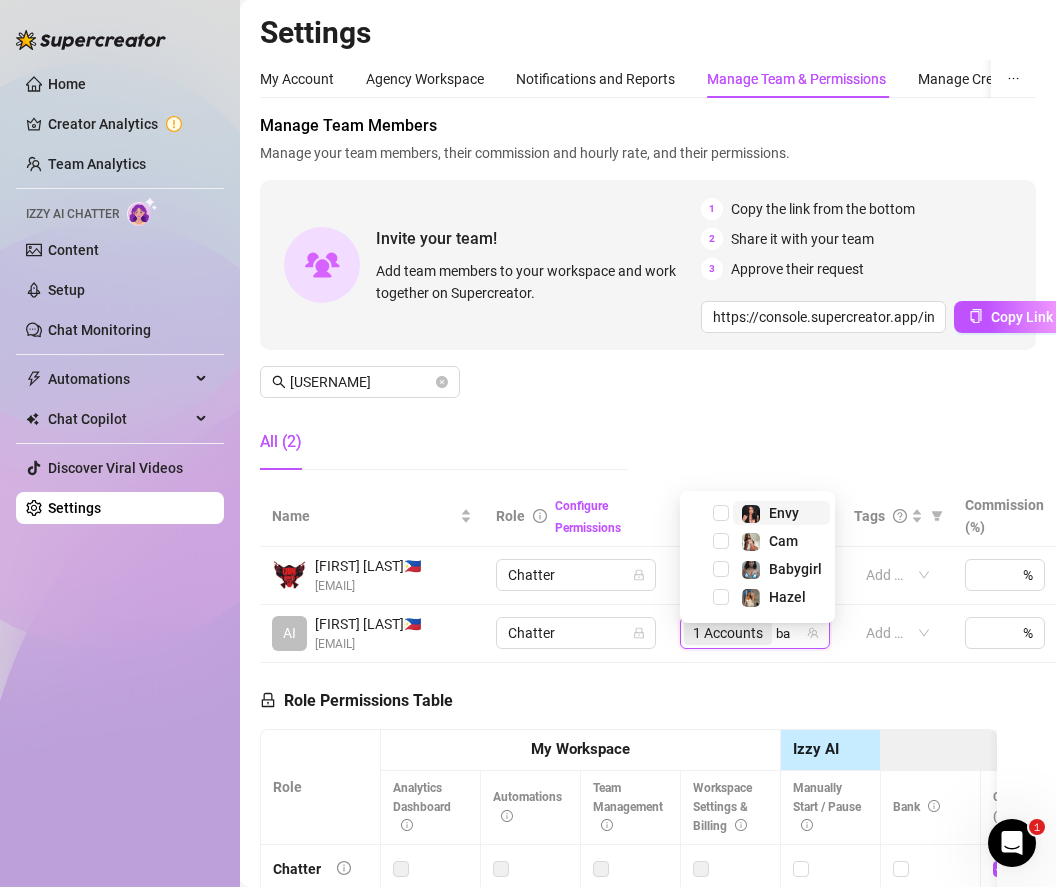 type on "b" 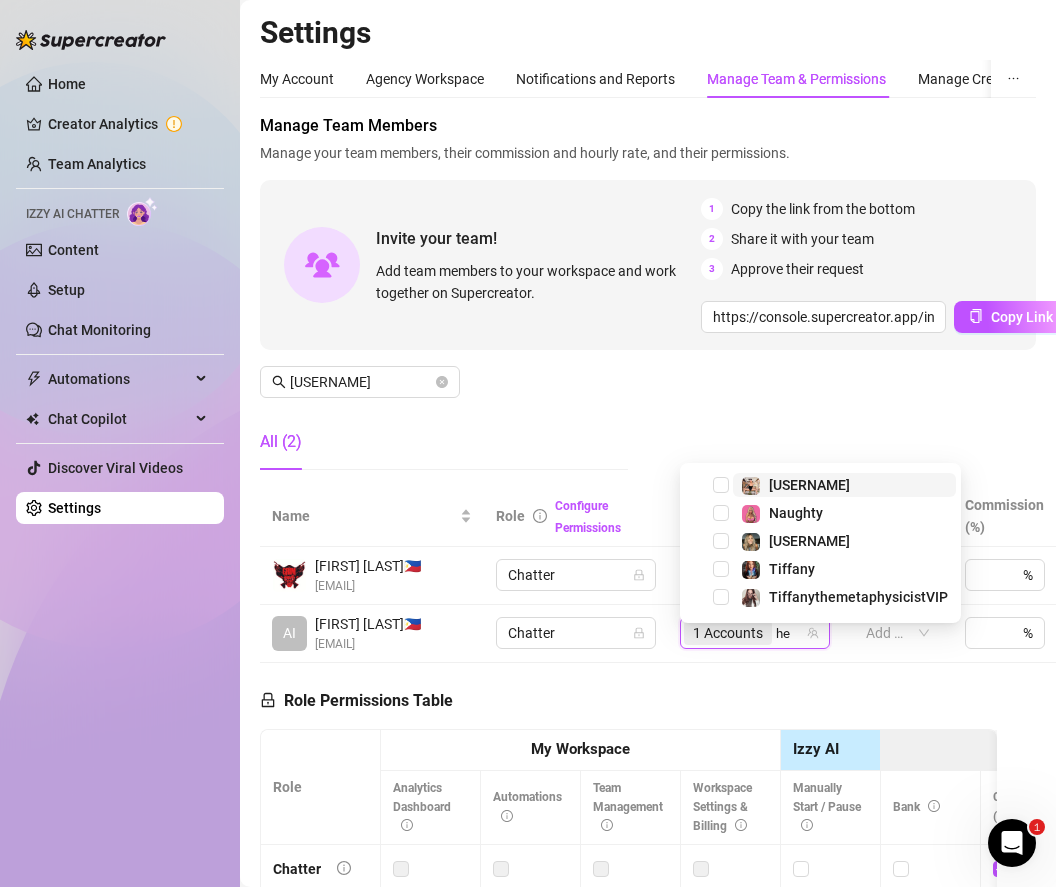 type on "h" 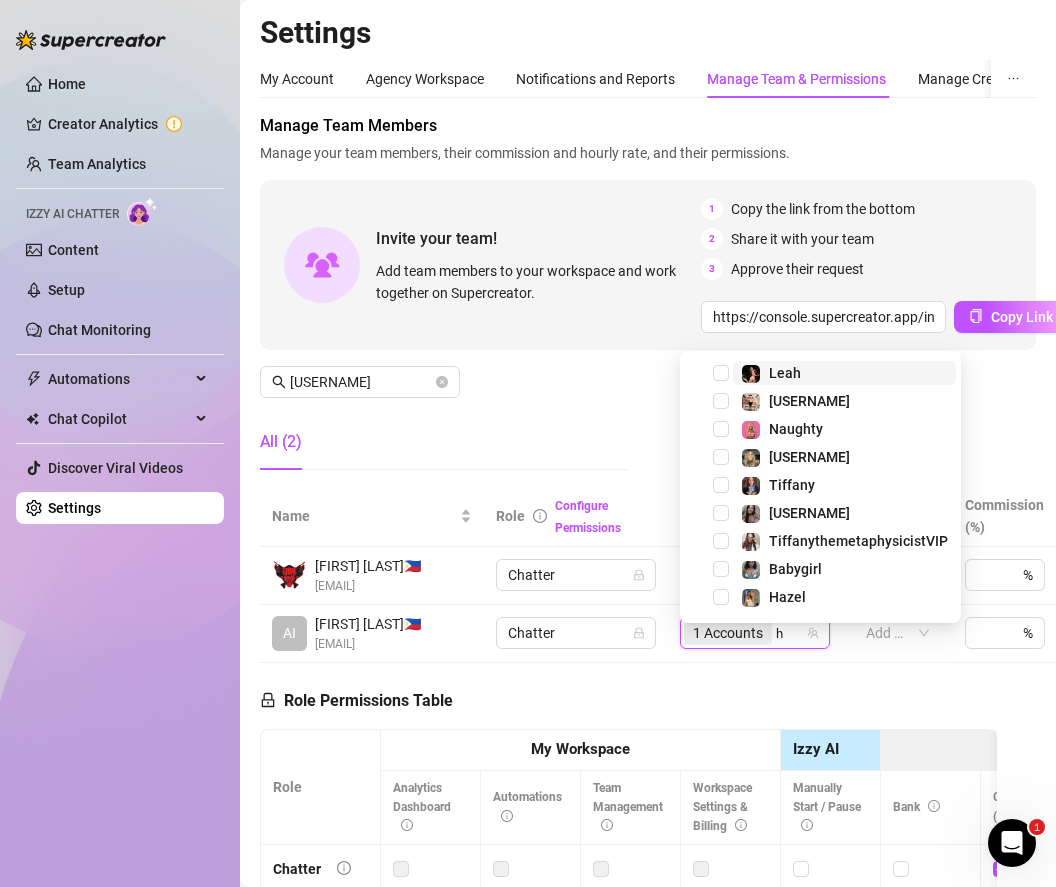type 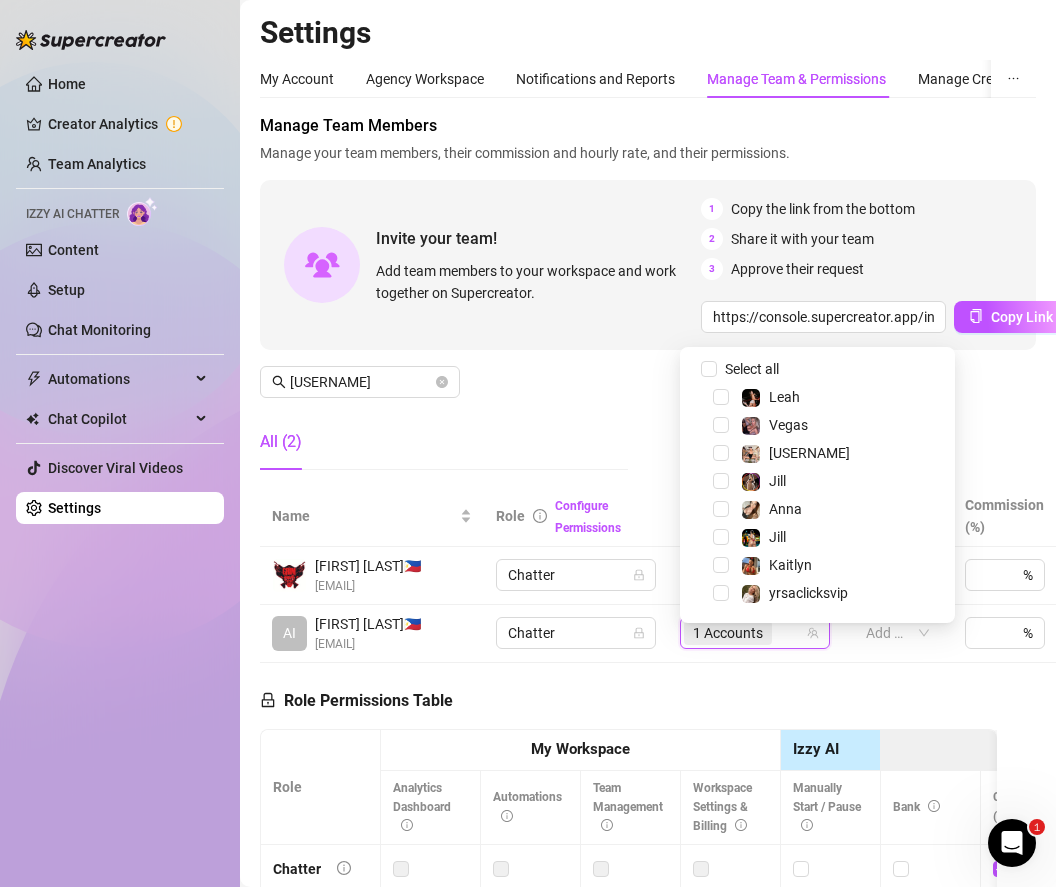 click on "1 Accounts" at bounding box center [755, 634] 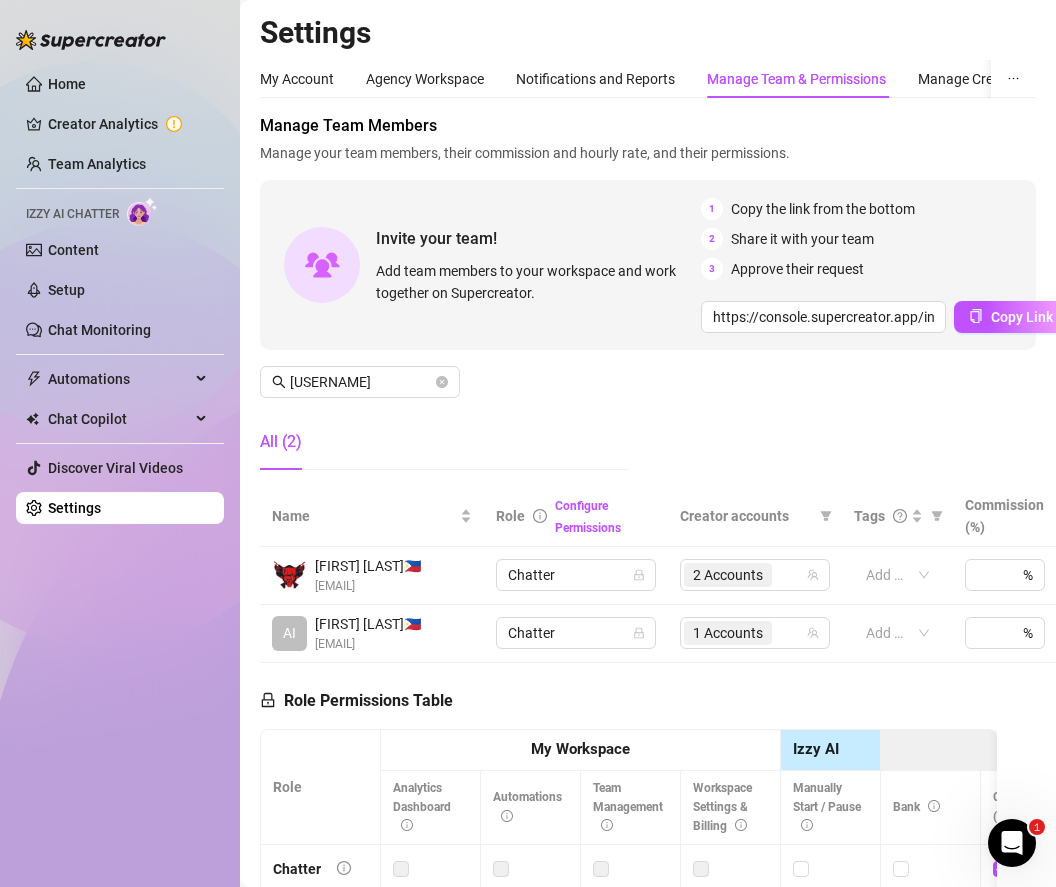 click on "Manage Team Members Manage your team members, their commission and hourly rate, and their permissions. Invite your team! Add team members to your workspace and work together on Supercreator. 1 Copy the link from the bottom 2 Share it with your team 3 Approve their request https://console.supercreator.app/invite?code=WqMwg6v3n1cOq0ZCwUzmmFVv36R2&workspace=[BRAND] Copy Link [USERNAME] All (2) Name Role Configure Permissions Creator accounts Tags Commission (%) Hourly rate ($) AI [FIRST] [LAST] 🇵🇭 [EMAIL] Chatter 1 Accounts Add or enter new % $ Remove Role Permissions Table Role My Workspace Izzy AI OnlyFans Side Menu OnlyFans Chat Page OnlyFans Account Settings OnlyFans Statements Page Analytics Dashboard Automations Team Management Workspace Settings & Billing Manually Start / Pause Bank Collections (Lists) Disconnect Session Mass Message Mass Message Stats My Profile Notifications Posts" at bounding box center [648, 300] 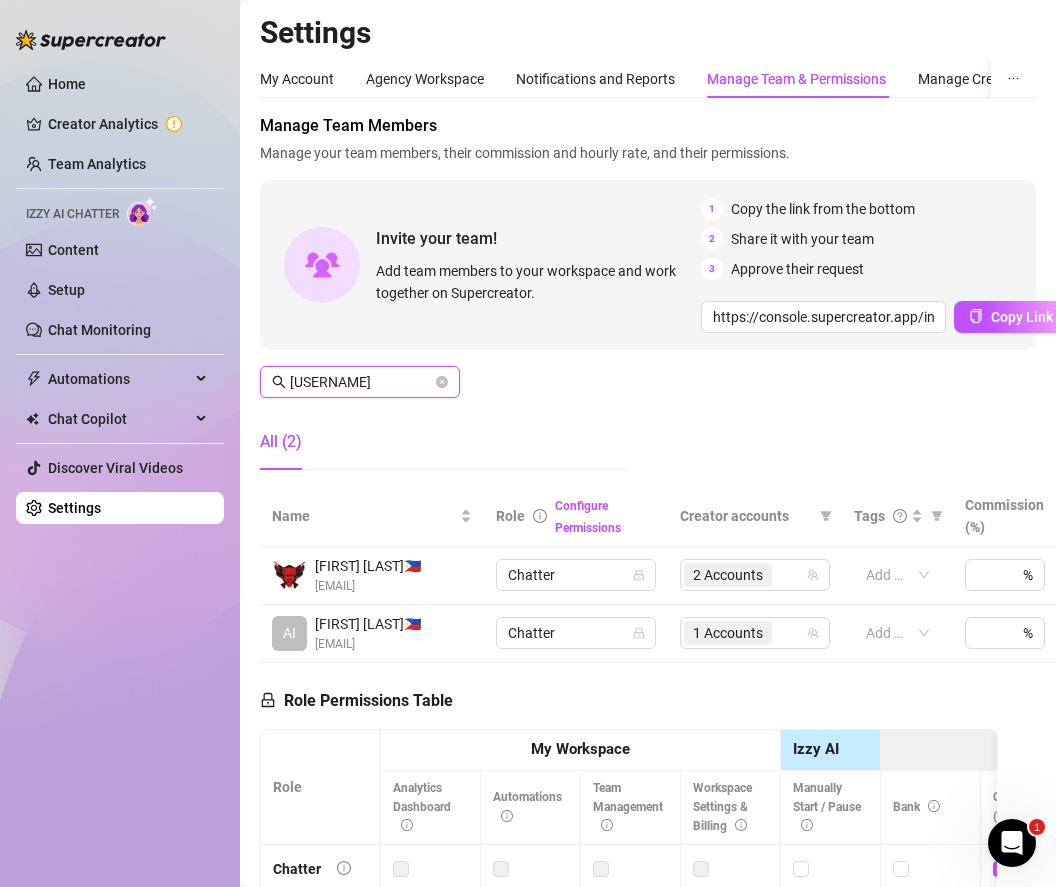 click on "[USERNAME]" at bounding box center (361, 382) 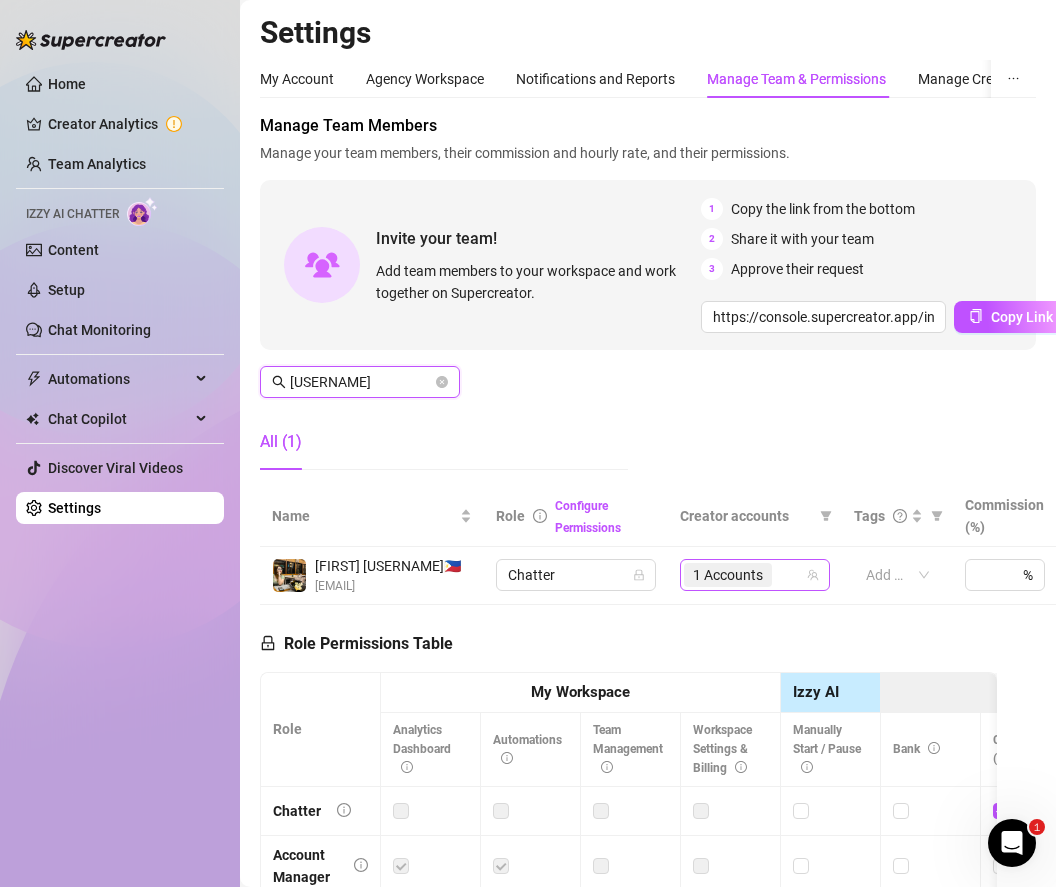 click on "1 Accounts" at bounding box center (744, 575) 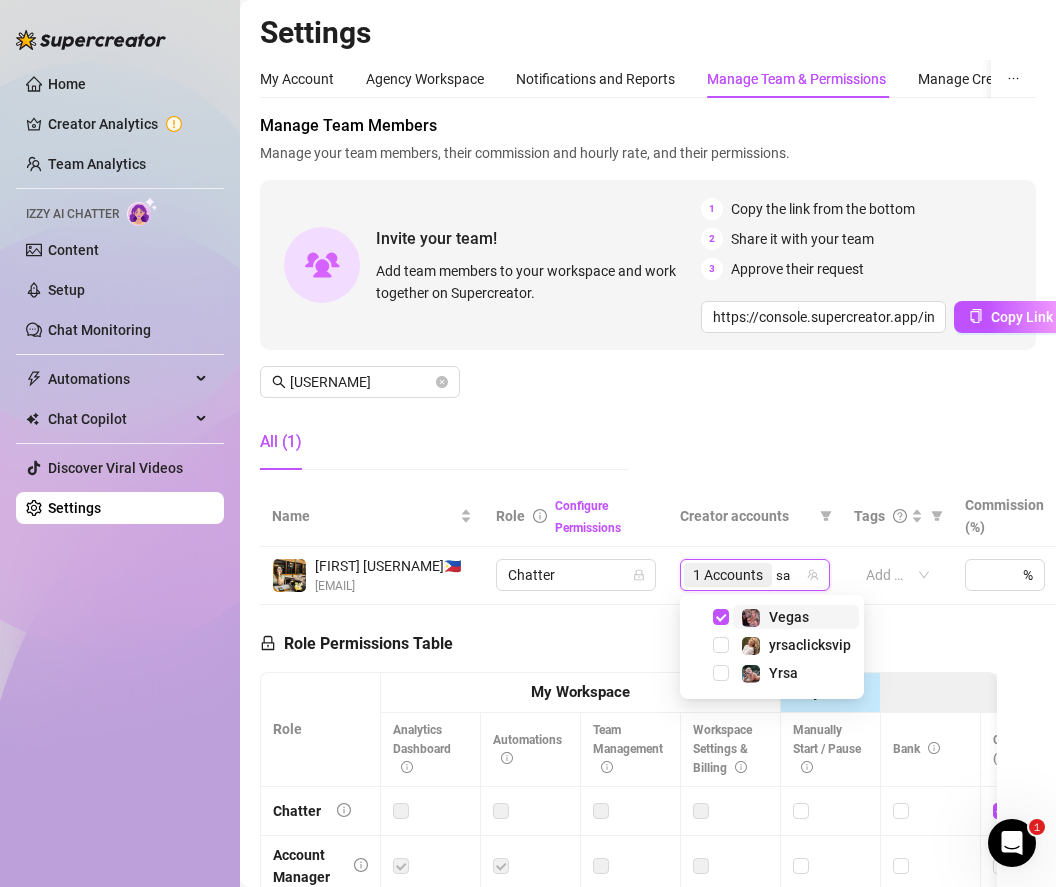 type on "s" 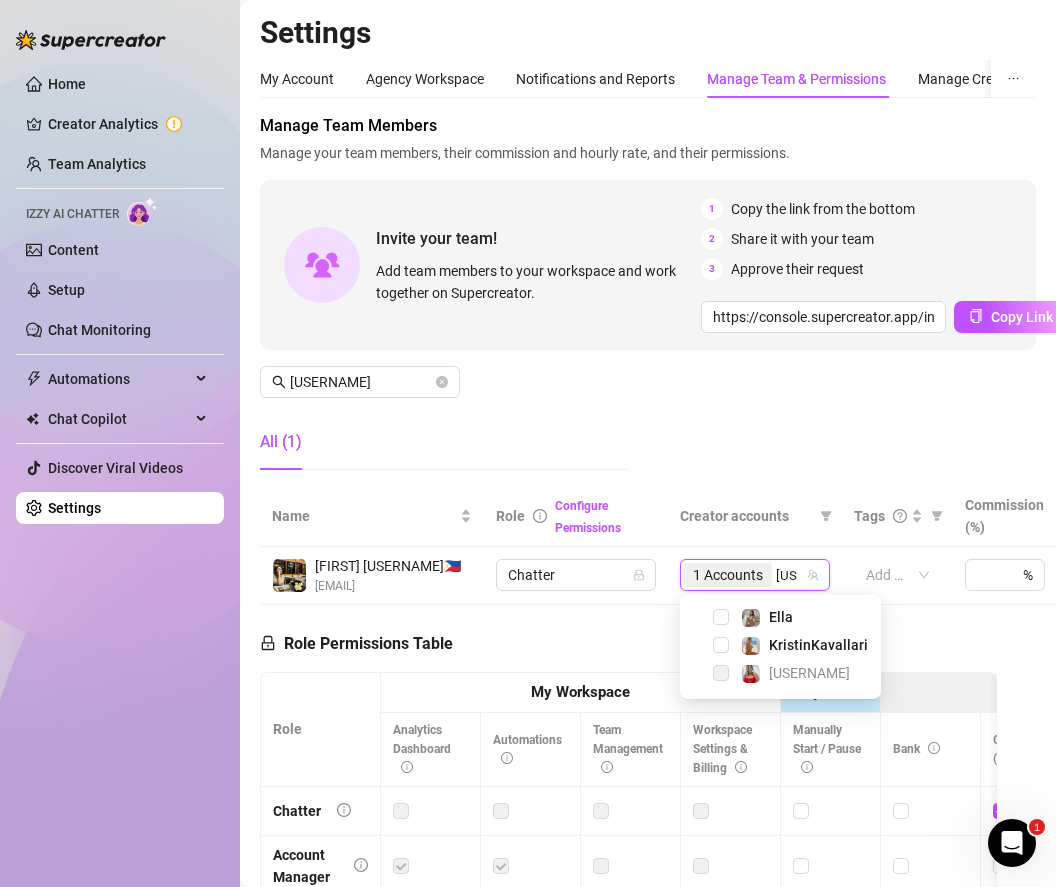 click at bounding box center [721, 673] 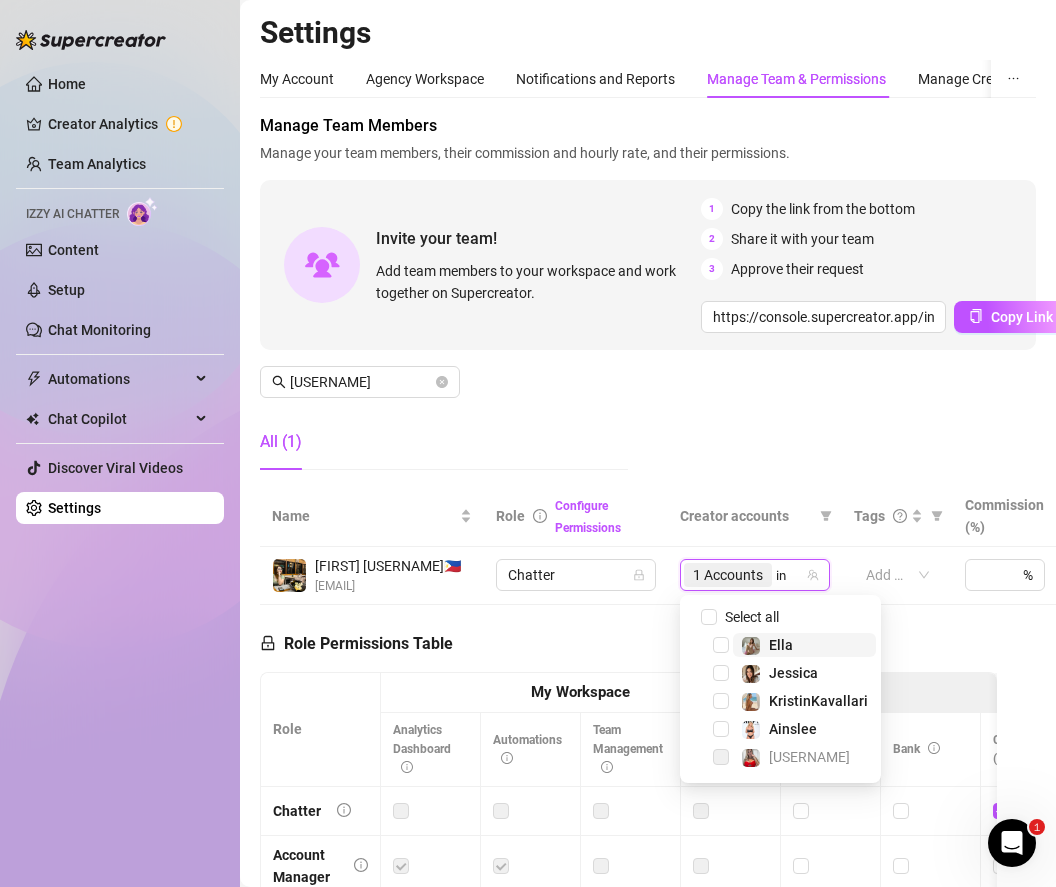 type on "i" 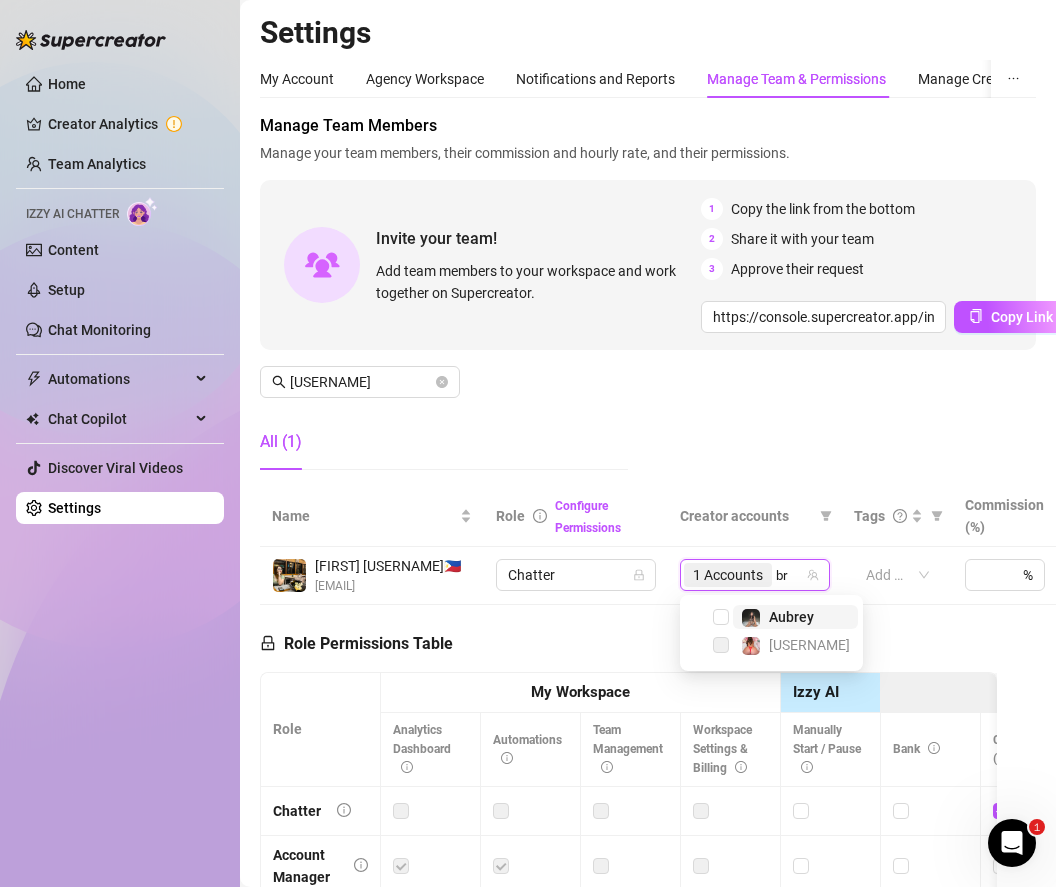 type on "b" 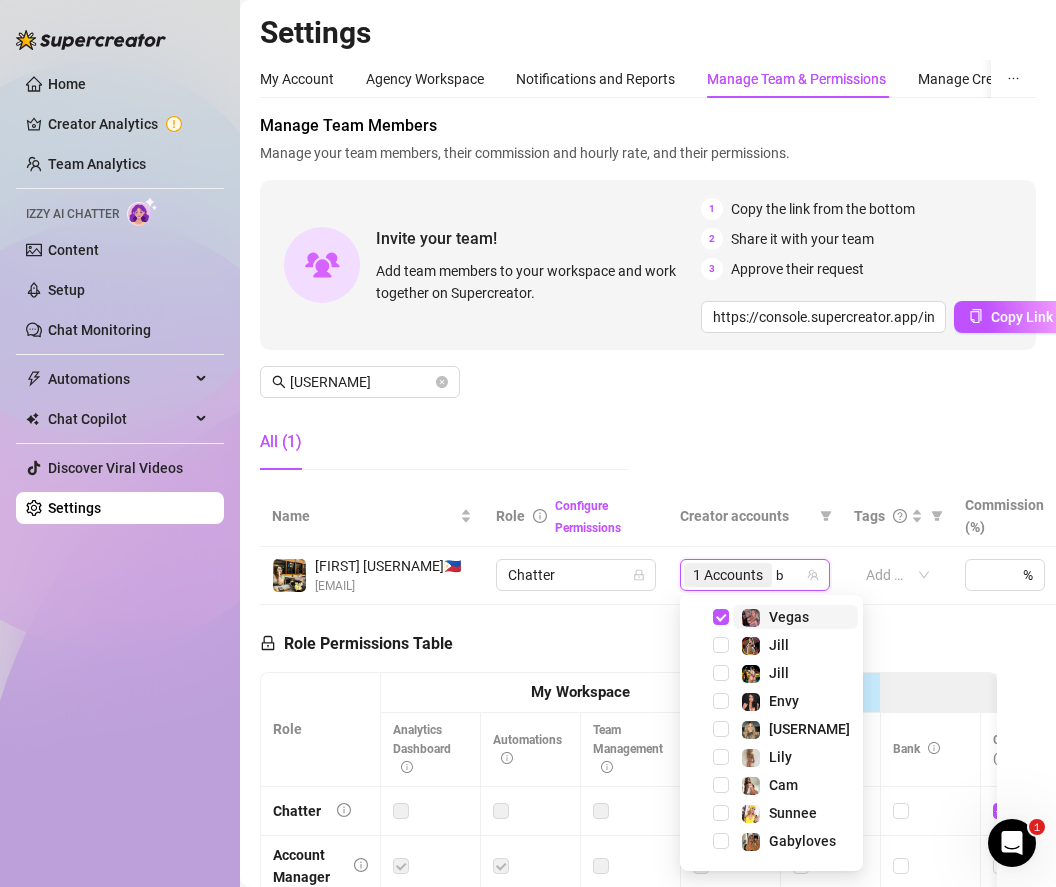 type 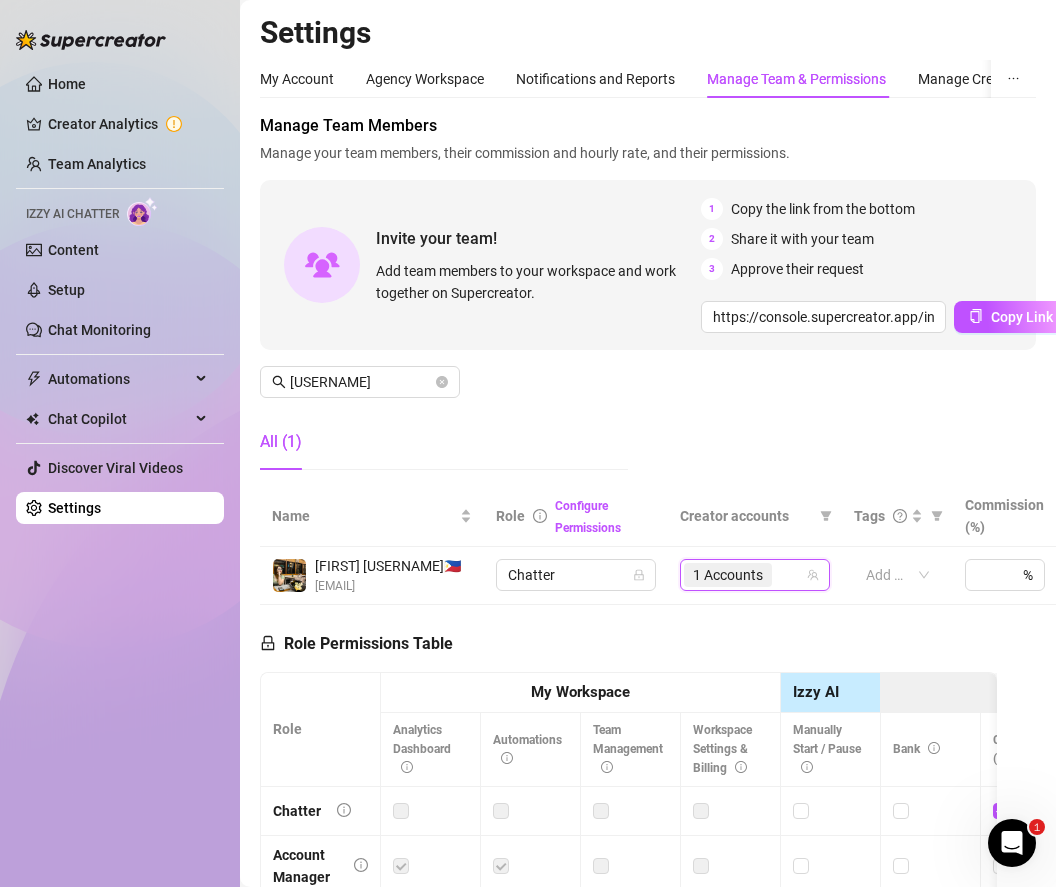 click on "Manage Team Members Manage your team members, their commission and hourly rate, and their permissions. Invite your team! Add team members to your workspace and work together on Supercreator. 1 Copy the link from the bottom 2 Share it with your team 3 Approve their request https://console.supercreator.app/invite?code=WqMwg6v3n1cOq0ZCwUzmmFVv36R2&workspace=[BRAND] Copy Link [USERNAME] All (1)" at bounding box center [648, 300] 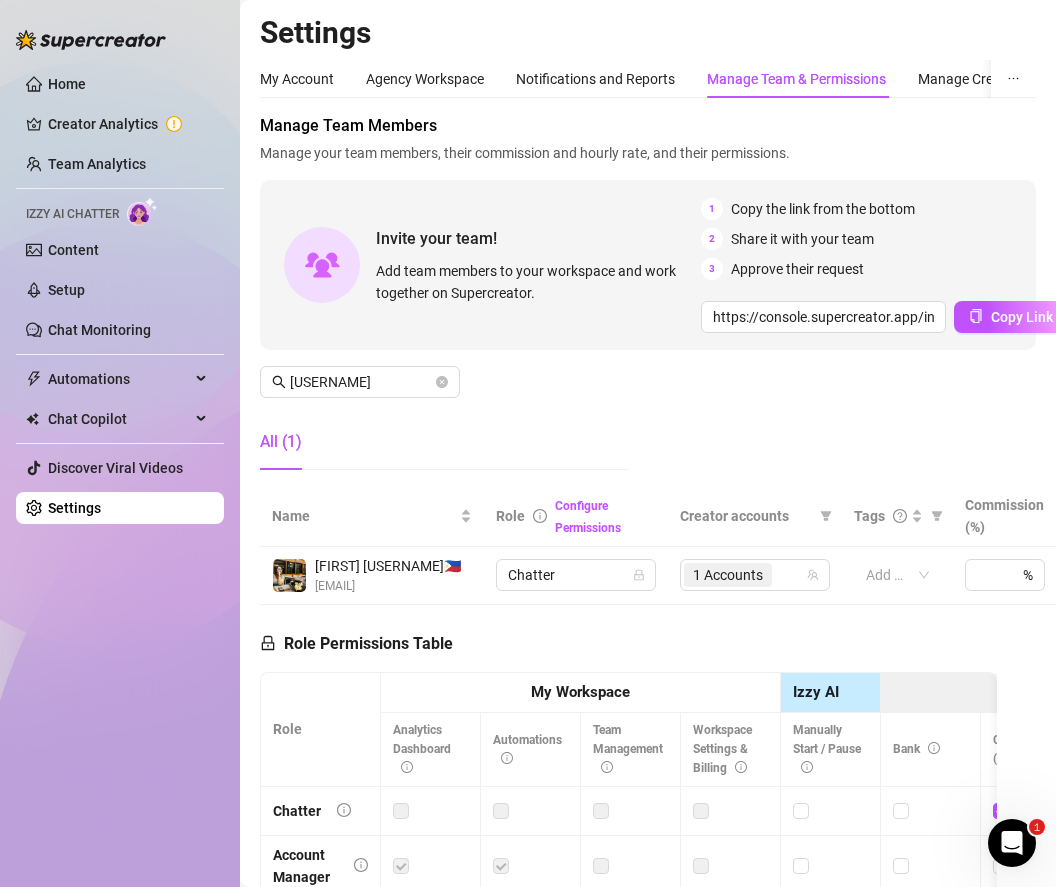 click on "Invite your team! Add team members to your workspace and work together on Supercreator. 1 Copy the link from the bottom 2 Share it with your team 3 Approve their request https://console.supercreator.app/invite?code=WqMwg6v3n1cOq0ZCwUzmmFVv36R2&workspace=[BRAND] Copy Link" at bounding box center [648, 265] 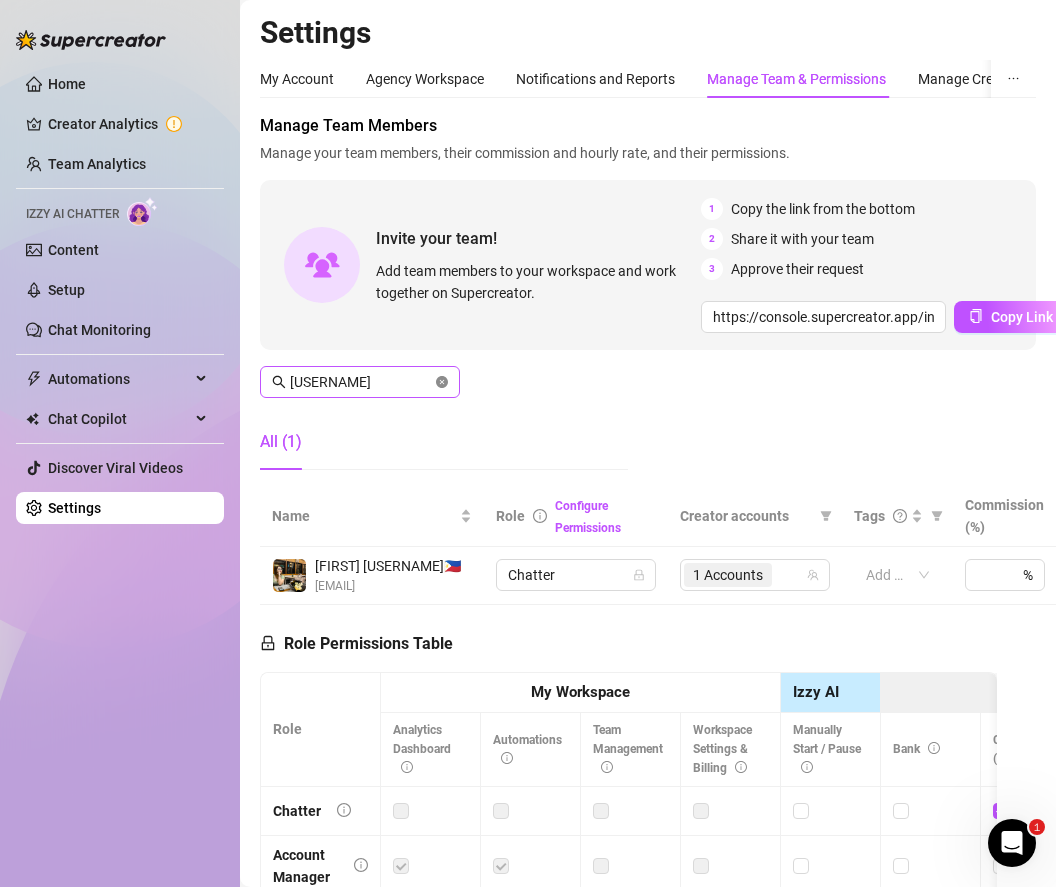 click 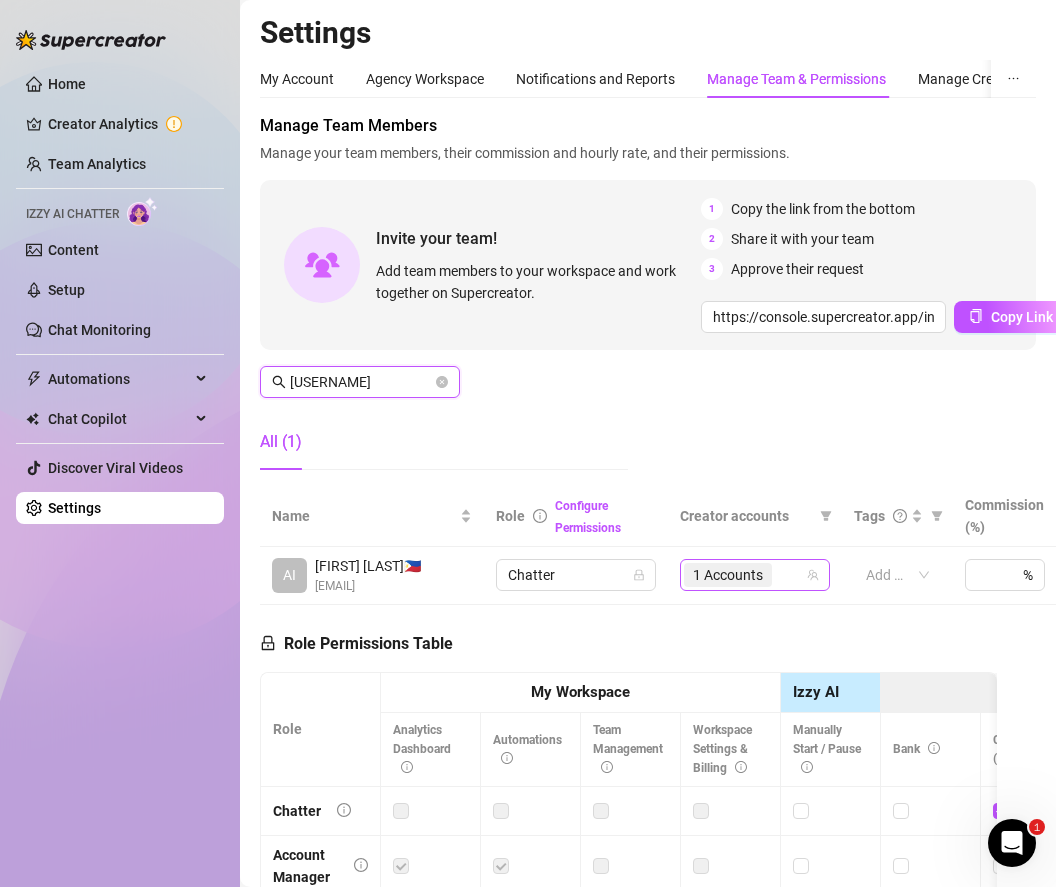 click on "1 Accounts" at bounding box center (744, 575) 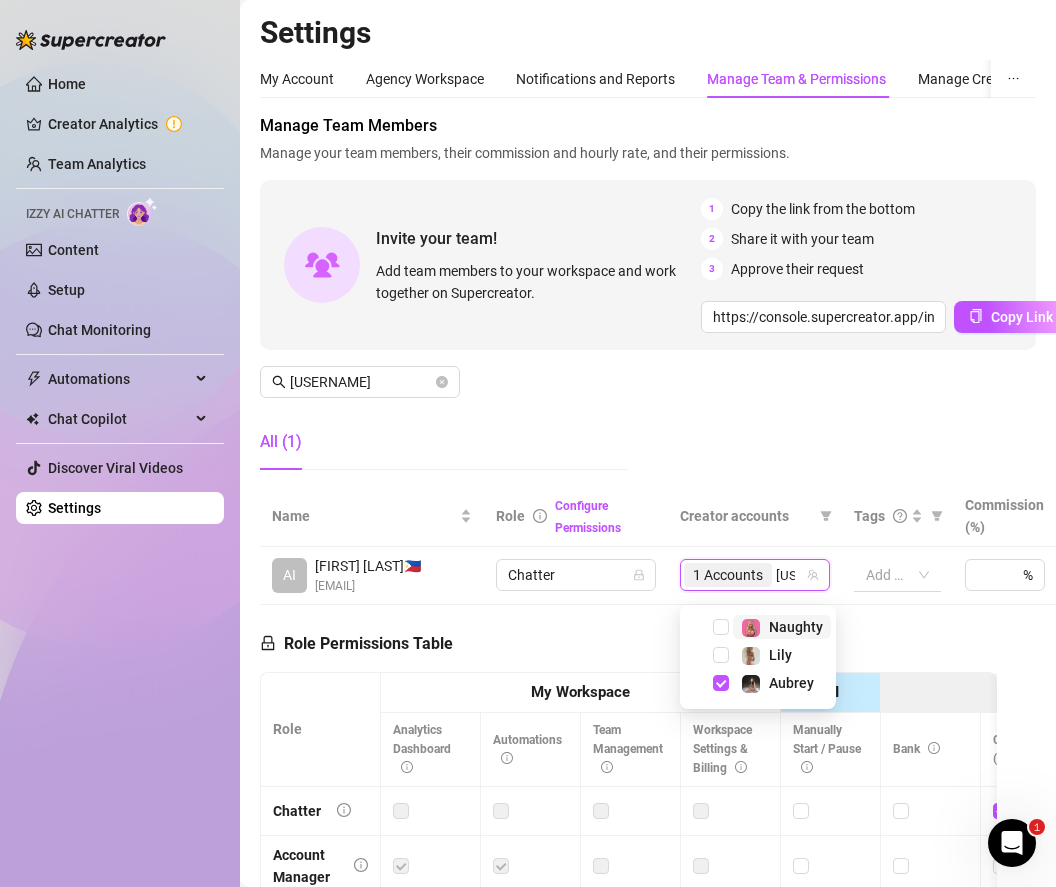 type on "a" 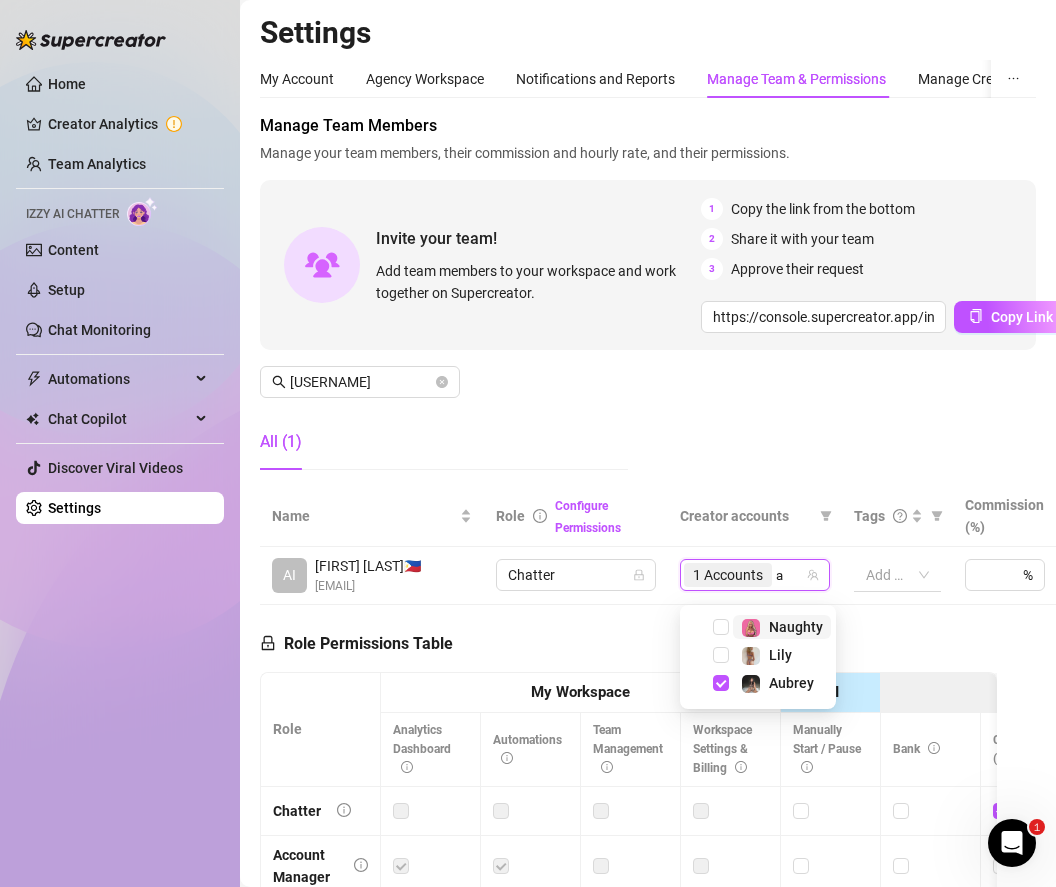 type 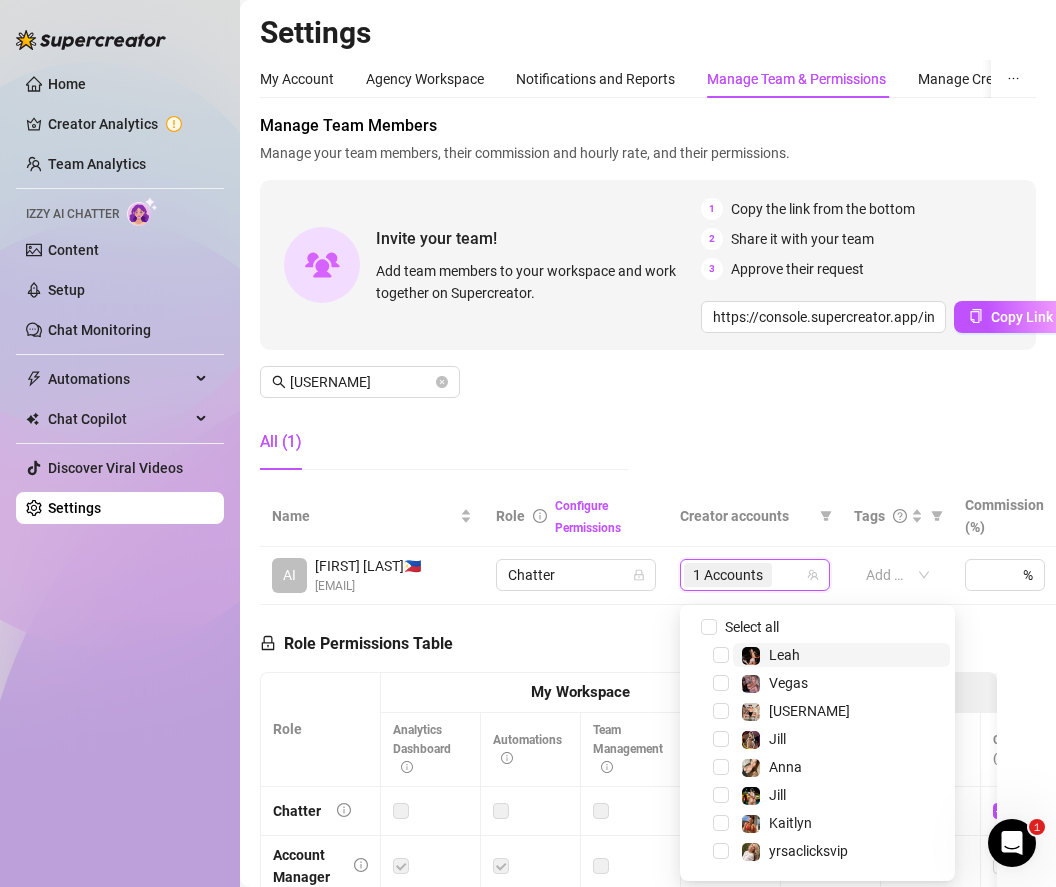 click on "Manage Team Members Manage your team members, their commission and hourly rate, and their permissions. Invite your team! Add team members to your workspace and work together on Supercreator. 1 Copy the link from the bottom 2 Share it with your team 3 Approve their request https://console.supercreator.app/invite?code=WqMwg6v3n1cOq0ZCwUzmmFVv36R2&workspace=[BRAND] Copy Link [USERNAME] All (1) Name Role Configure Permissions Creator accounts Tags Commission (%) Hourly rate ($) AI [FIRST] [LAST] 🇵🇭 [EMAIL] Chatter 2 Accounts Add or enter new % $ Remove Role Permissions Table Role My Workspace Izzy AI OnlyFans Side Menu OnlyFans Chat Page OnlyFans Account Settings OnlyFans Statements Page Analytics Dashboard Automations Team Management Workspace Settings & Billing Manually Start / Pause Bank Collections (Lists) Disconnect Session Mass Message Mass Message Stats My Profile Notifications Your Cards Posts Promotions Queue Referrals Release Forms Statistics Story & Highlights Streaming Vault" at bounding box center [648, 300] 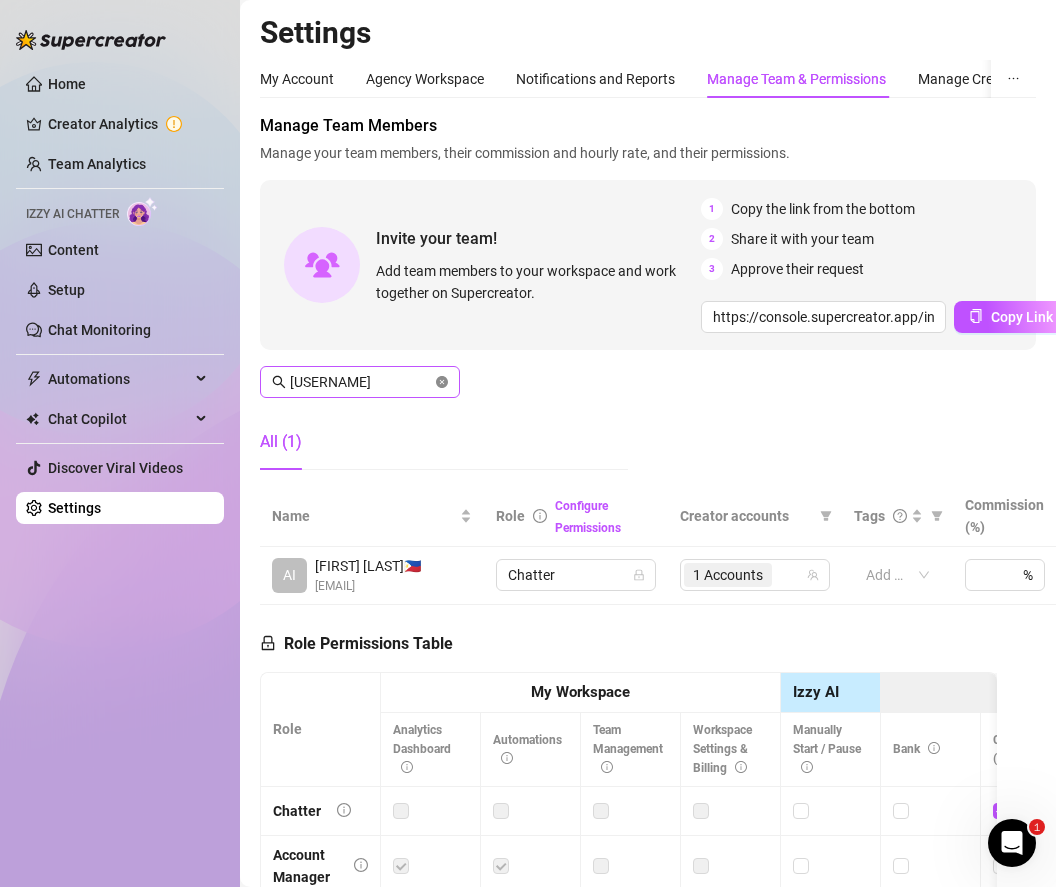 click 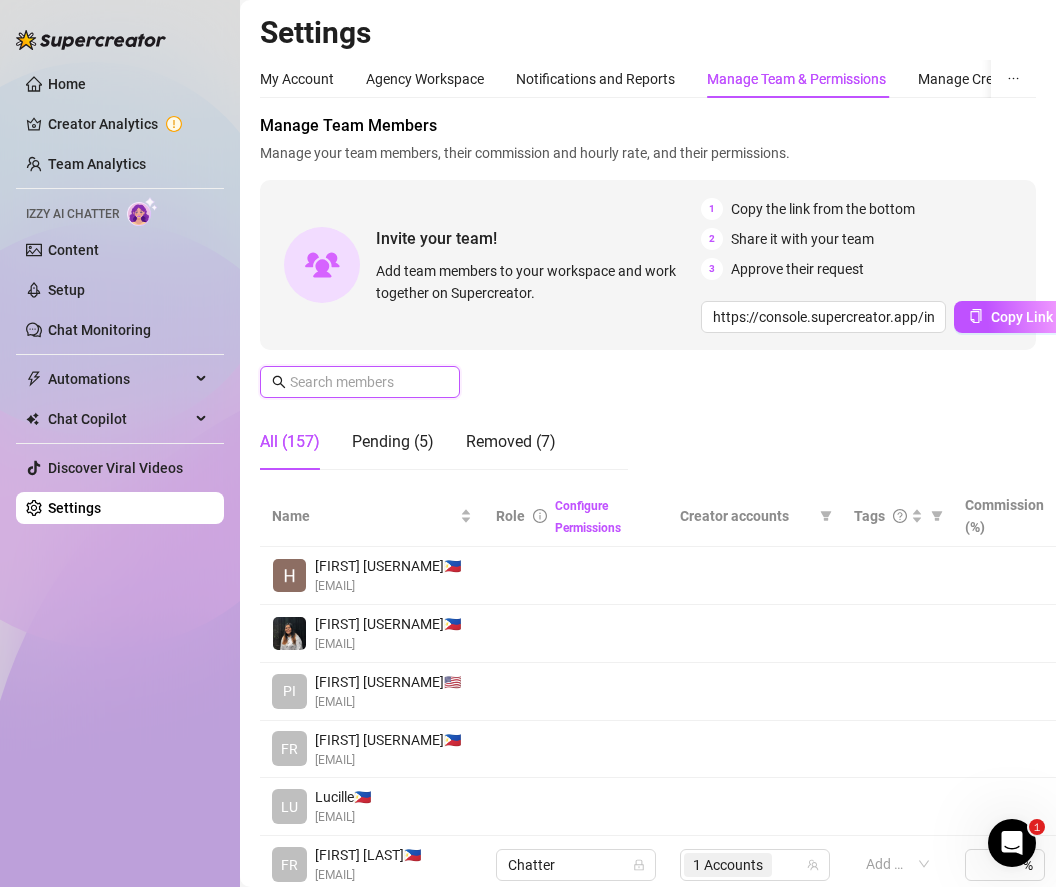 click at bounding box center [361, 382] 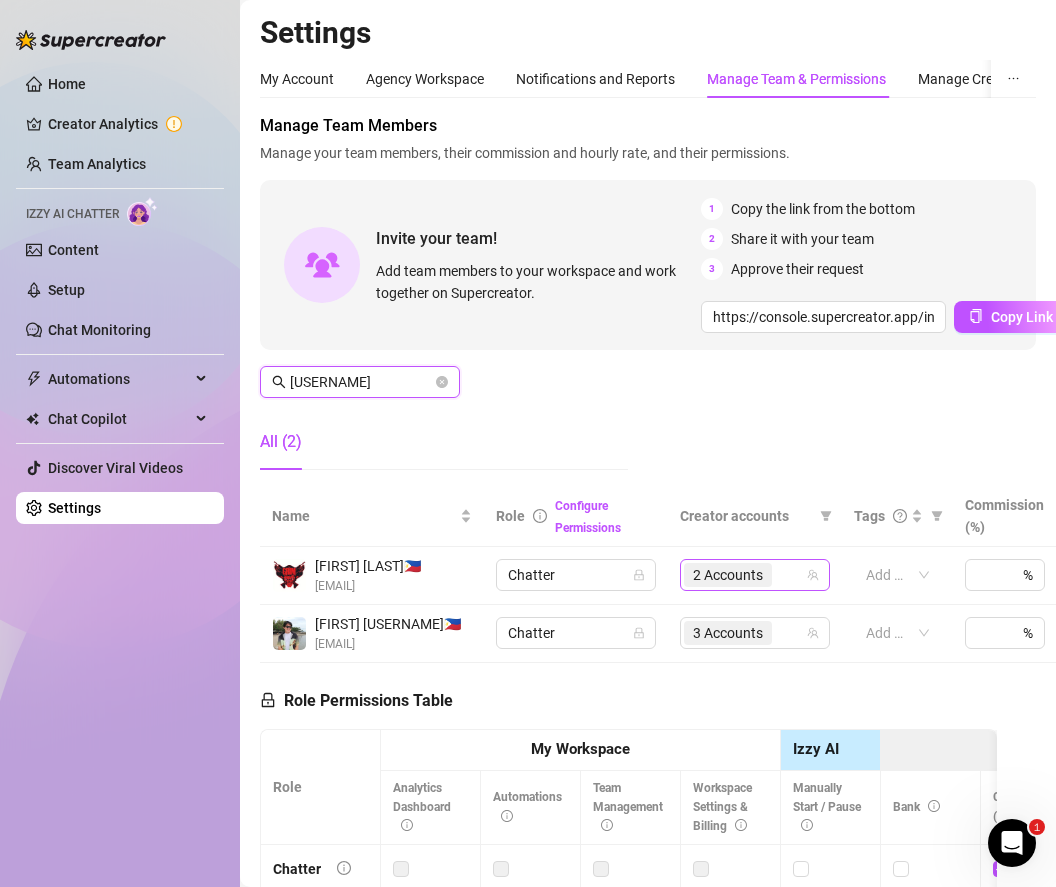 click on "2 Accounts" at bounding box center (744, 575) 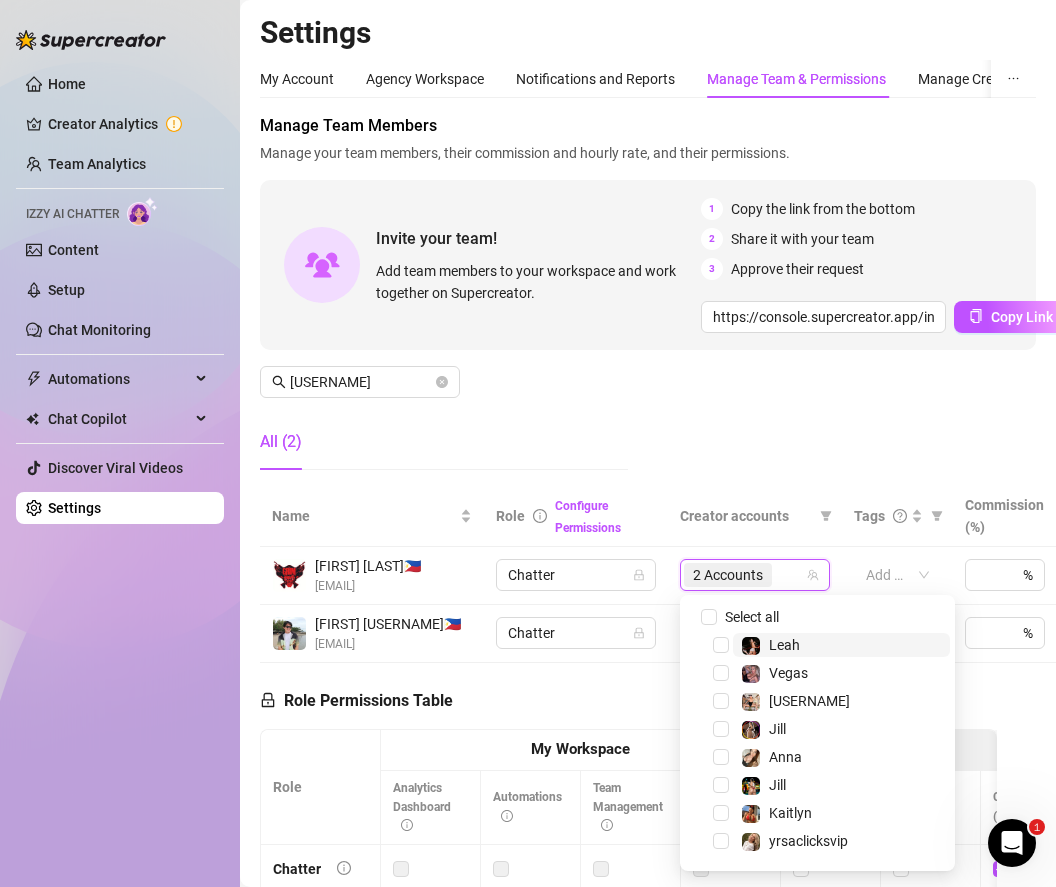 click on "2 Accounts" at bounding box center (728, 575) 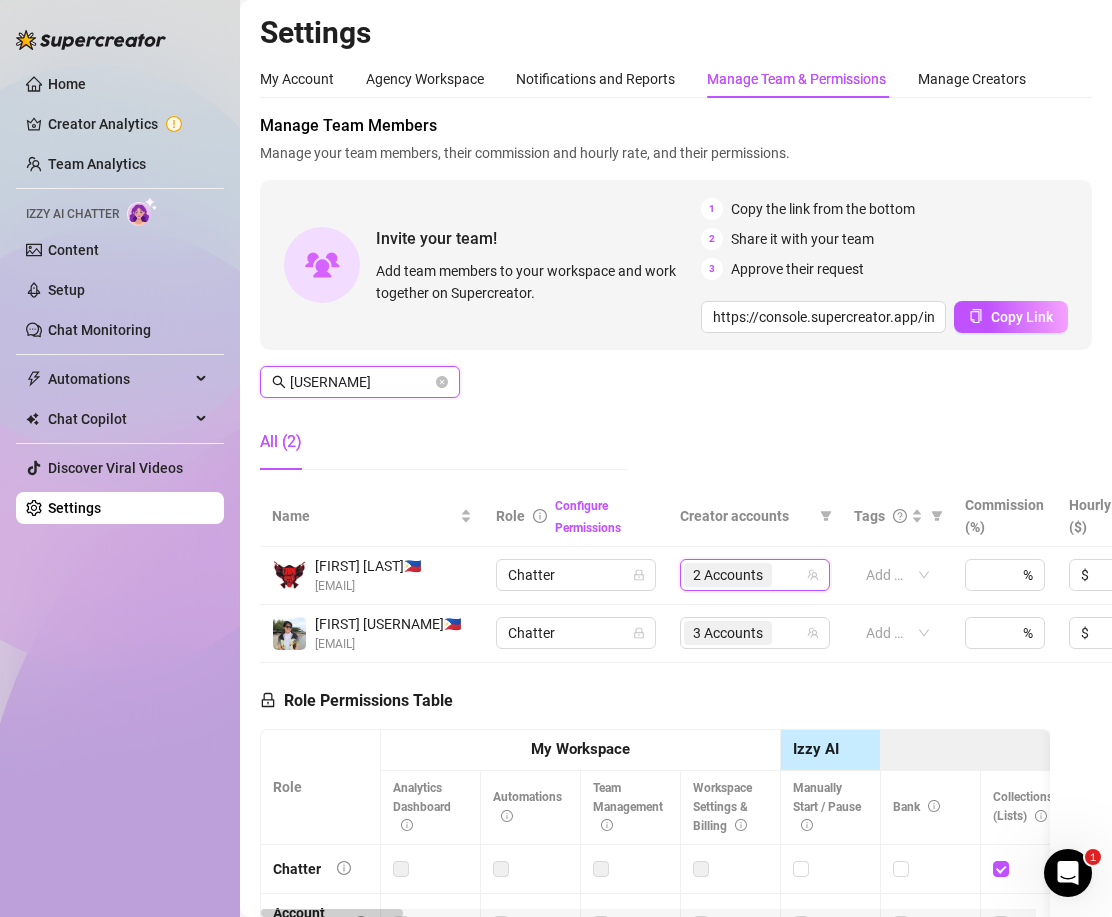 click on "[USERNAME]" at bounding box center (361, 382) 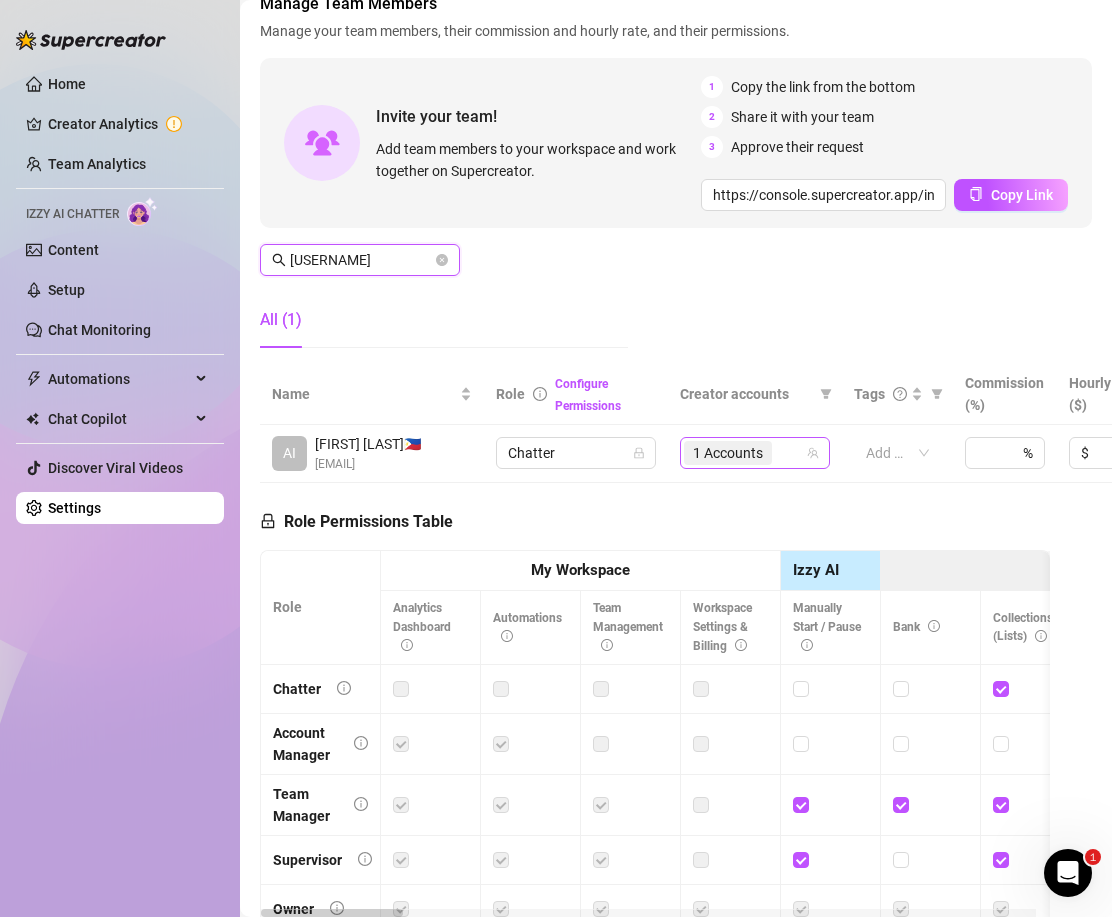 click on "1 Accounts" at bounding box center [744, 453] 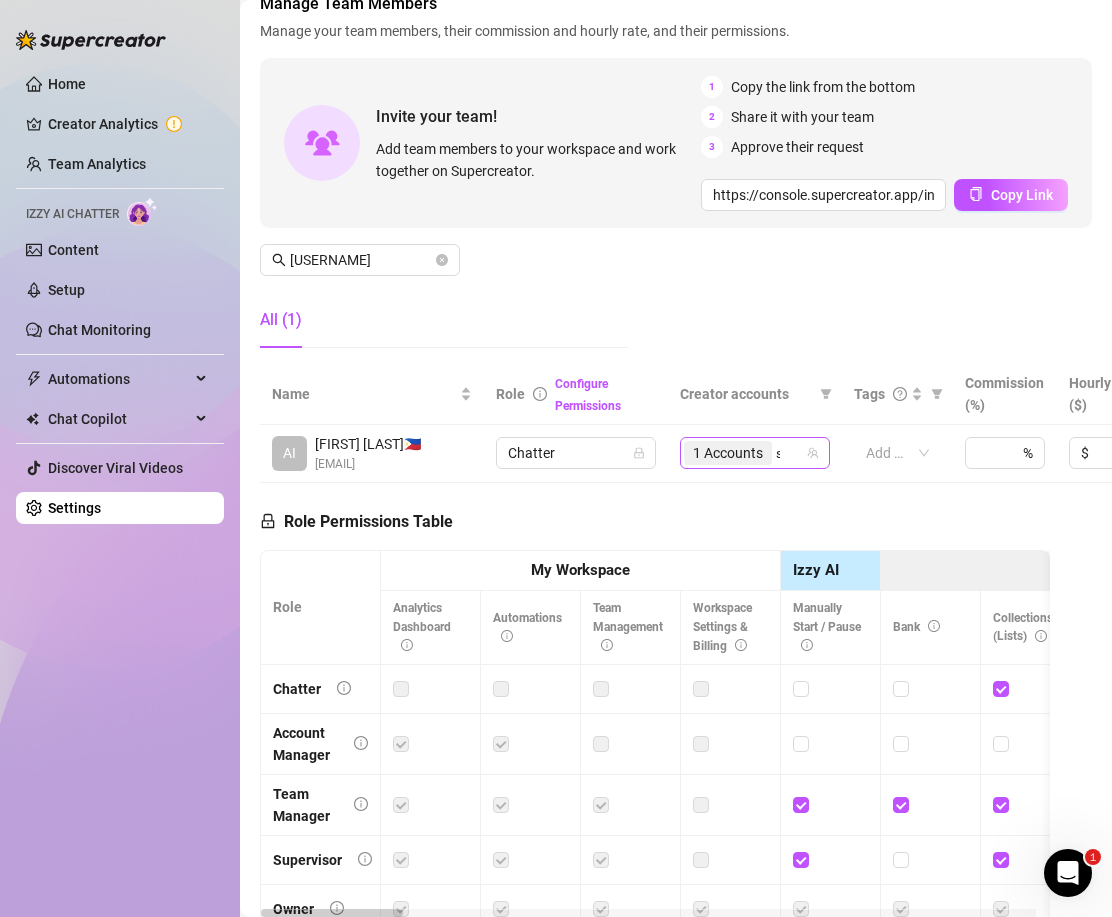 type on "ste" 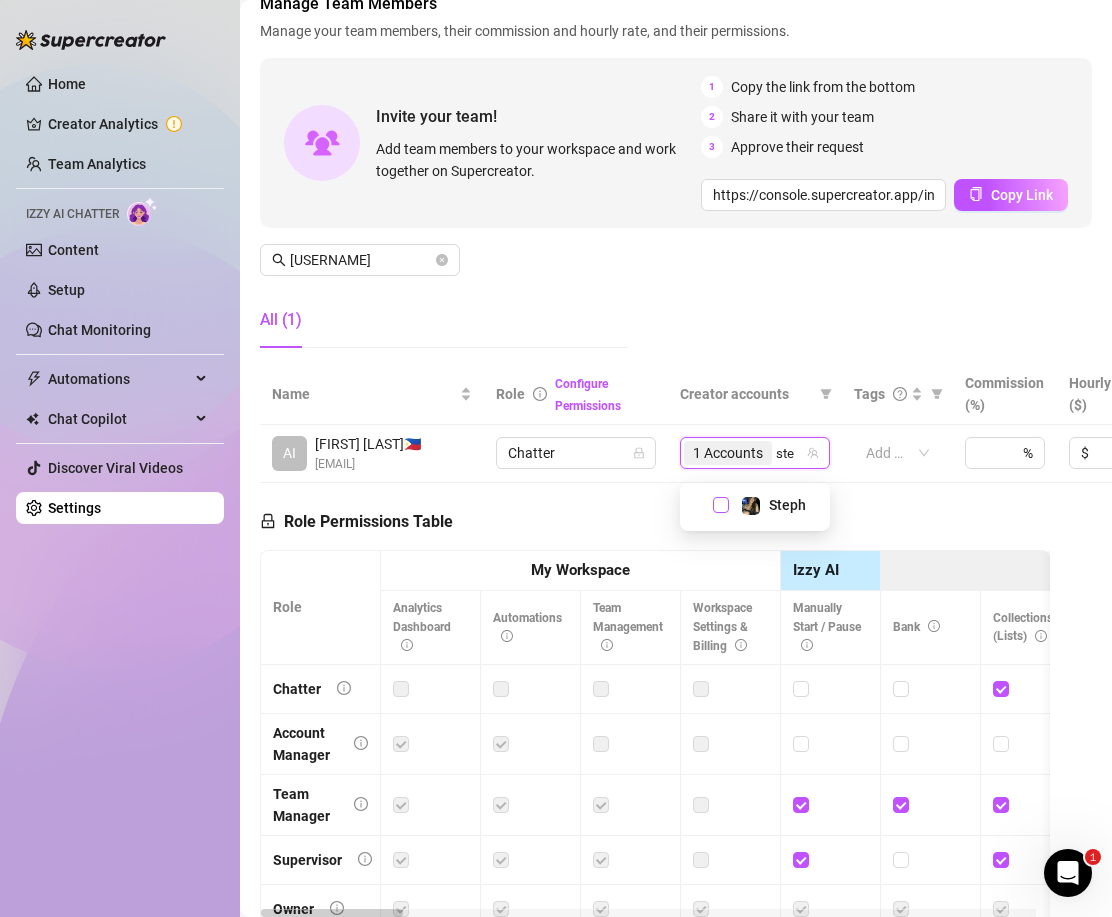 click at bounding box center (721, 505) 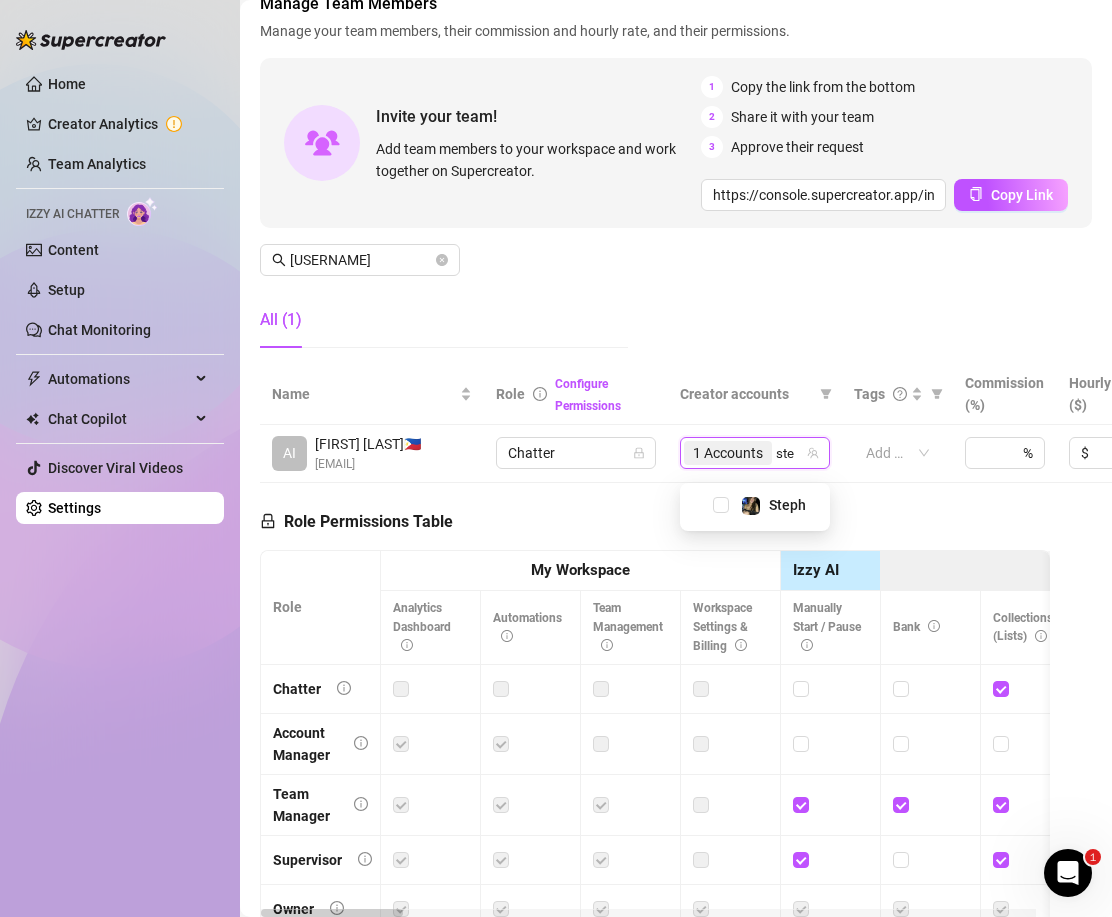 type 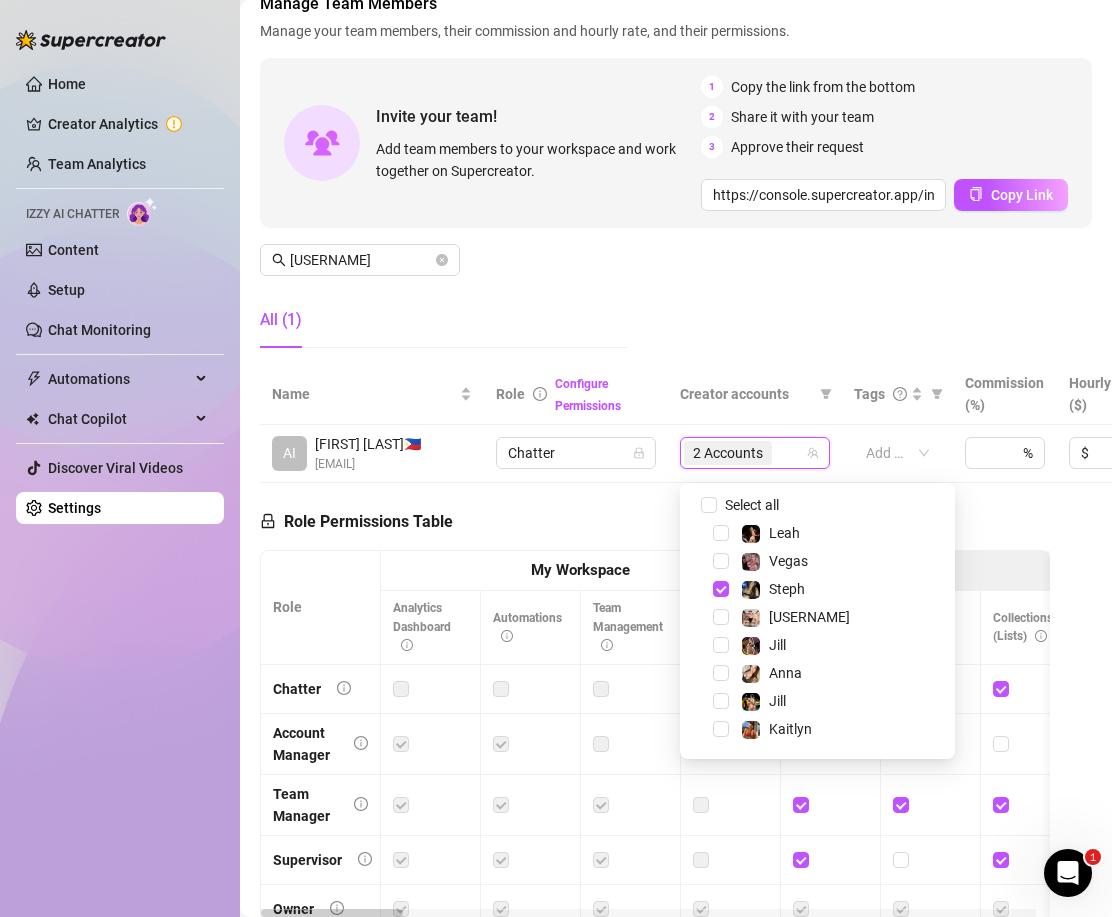 click on "Manage Team Members Manage your team members, their commission and hourly rate, and their permissions. Invite your team! Add team members to your workspace and work together on Supercreator. 1 Copy the link from the bottom 2 Share it with your team 3 Approve their request https://console.supercreator.app/invite?code=WqMwg6v3n1cOq0ZCwUzmmFVv36R2&workspace=[BRAND] Copy Link [USERNAME] All (1) Name Role Configure Permissions Creator accounts Tags Commission (%) Hourly rate ($) AI [FIRST] [LAST] 🇵🇭 [EMAIL] Chatter 2 Accounts Add or enter new % $ Remove Role Permissions Table Role My Workspace Izzy AI OnlyFans Side Menu OnlyFans Chat Page OnlyFans Account Settings OnlyFans Statements Page Analytics Dashboard Automations Team Management Workspace Settings & Billing Manually Start / Pause Bank Collections (Lists) Disconnect Session Mass Message Mass Message Stats My Profile Notifications Your Cards Posts Promotions Queue Referrals Release Forms Statistics Story & Highlights Streaming Vault" at bounding box center (676, 178) 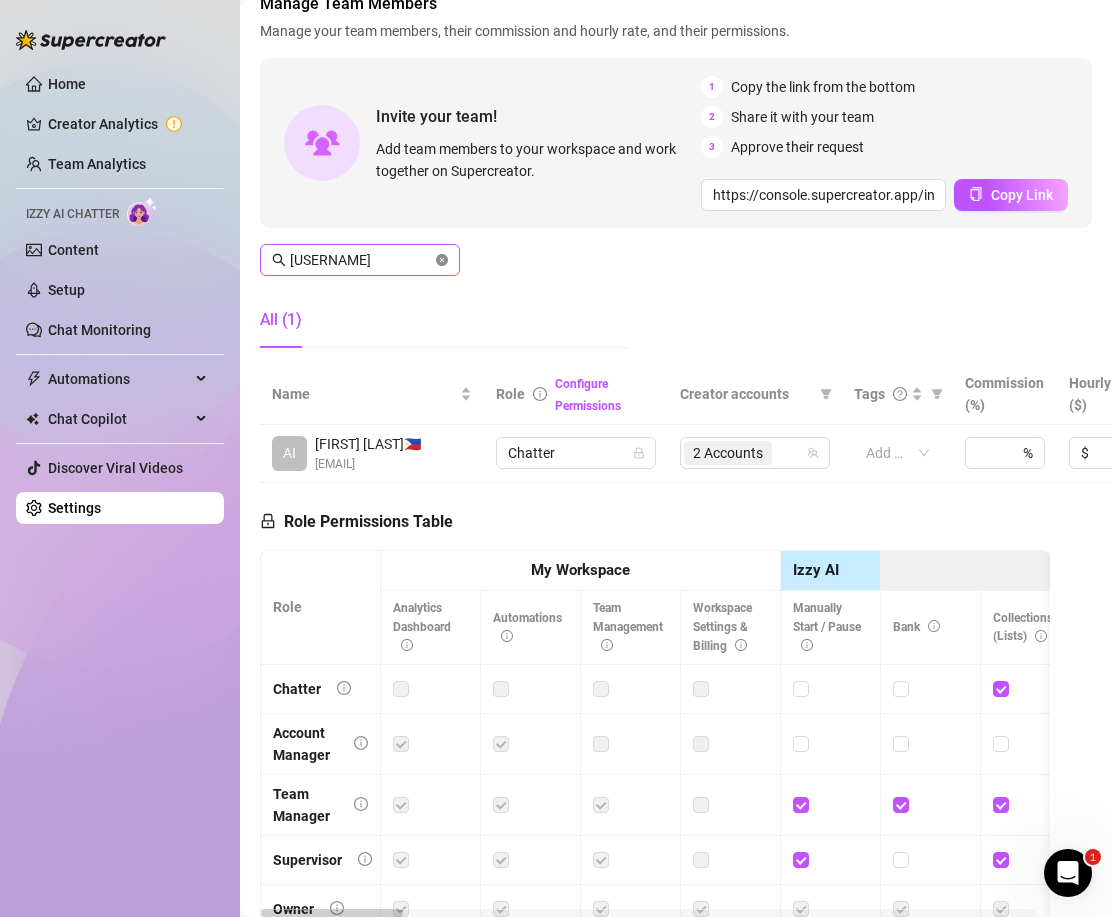 click 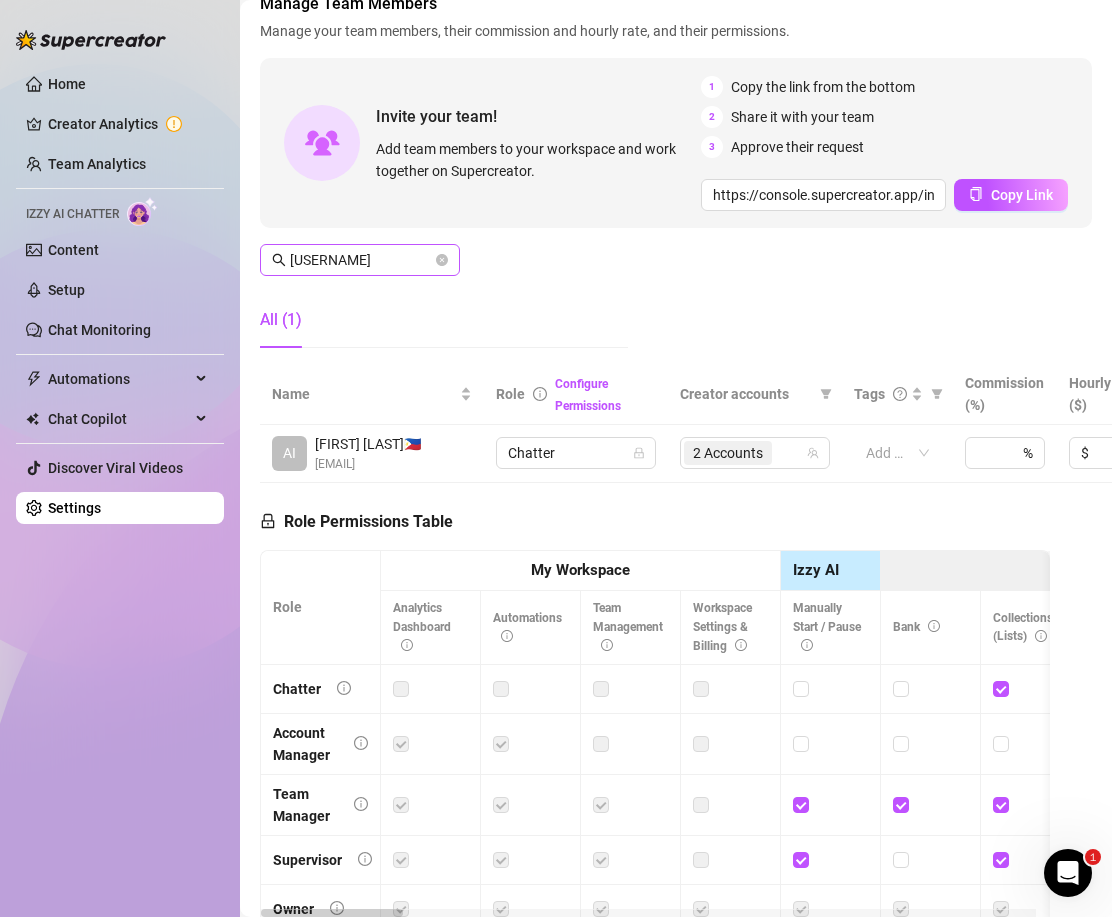 click at bounding box center (442, 260) 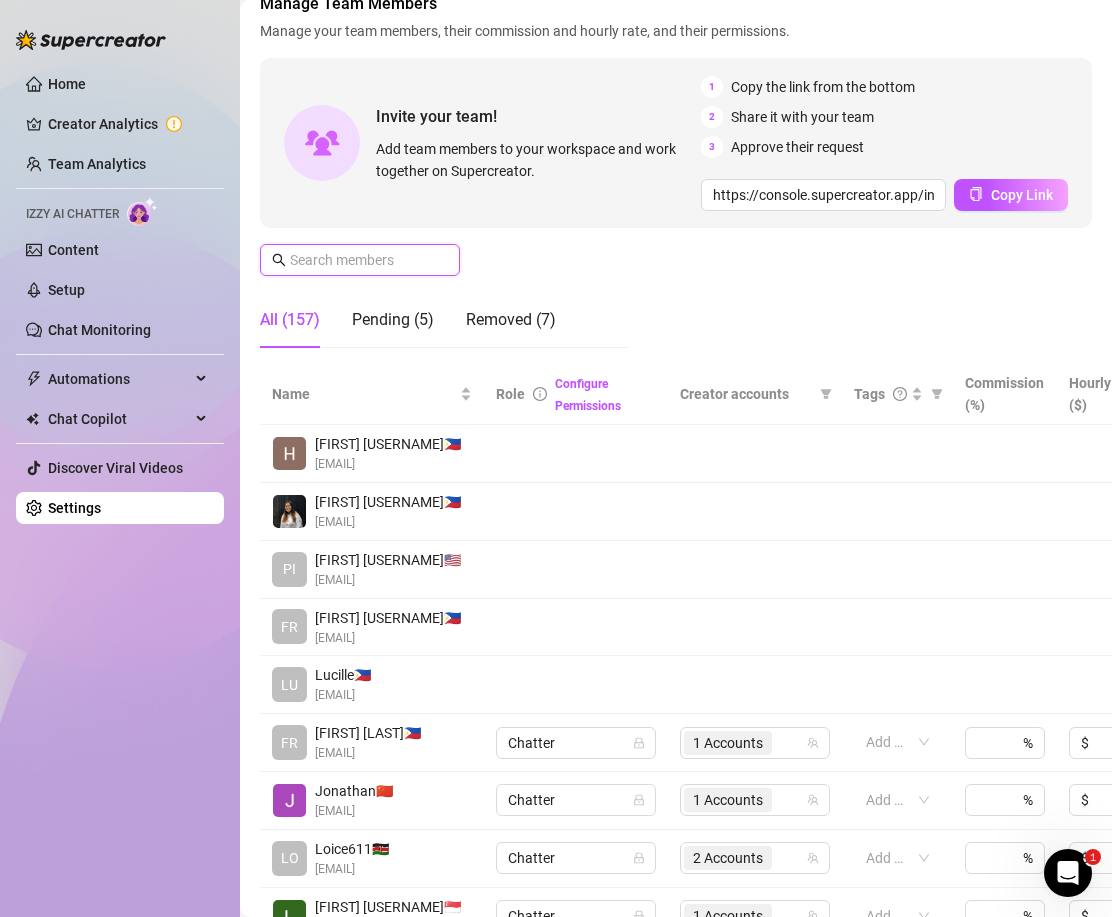 click at bounding box center [361, 260] 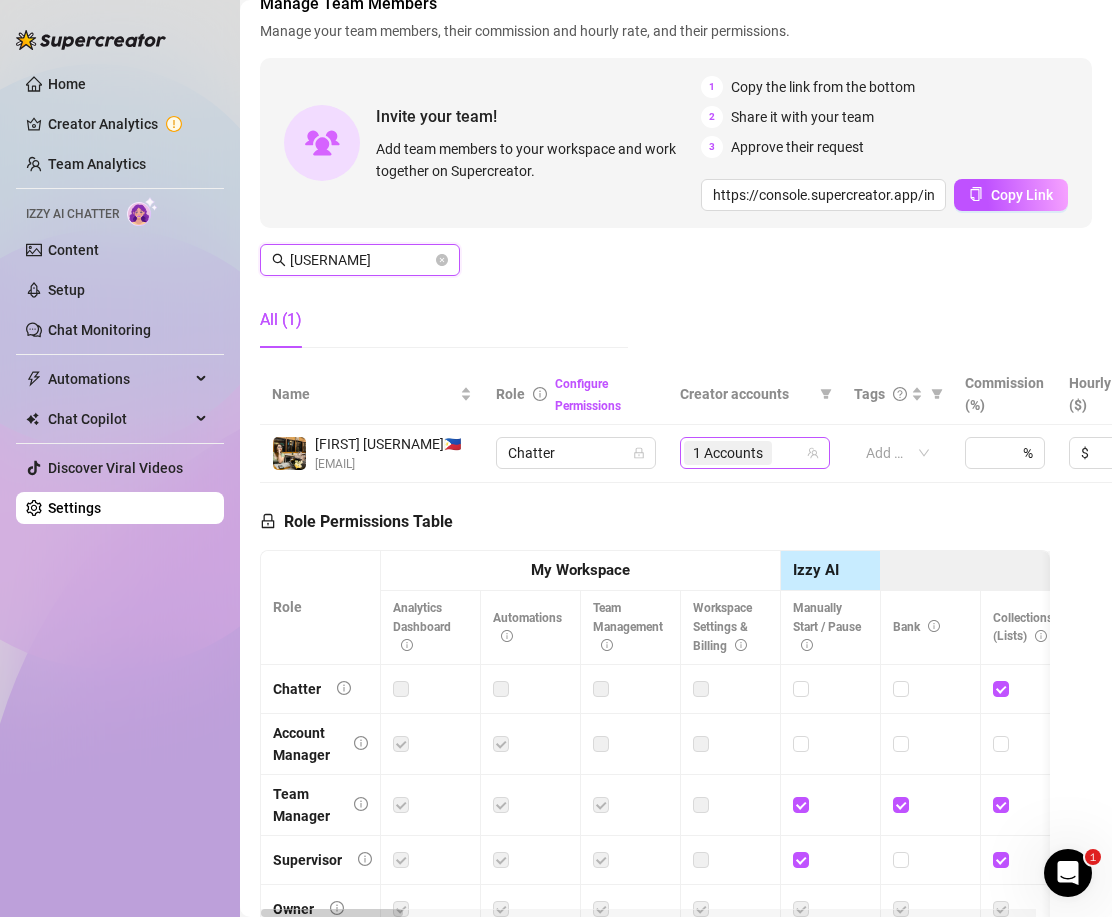click on "1 Accounts" at bounding box center [744, 453] 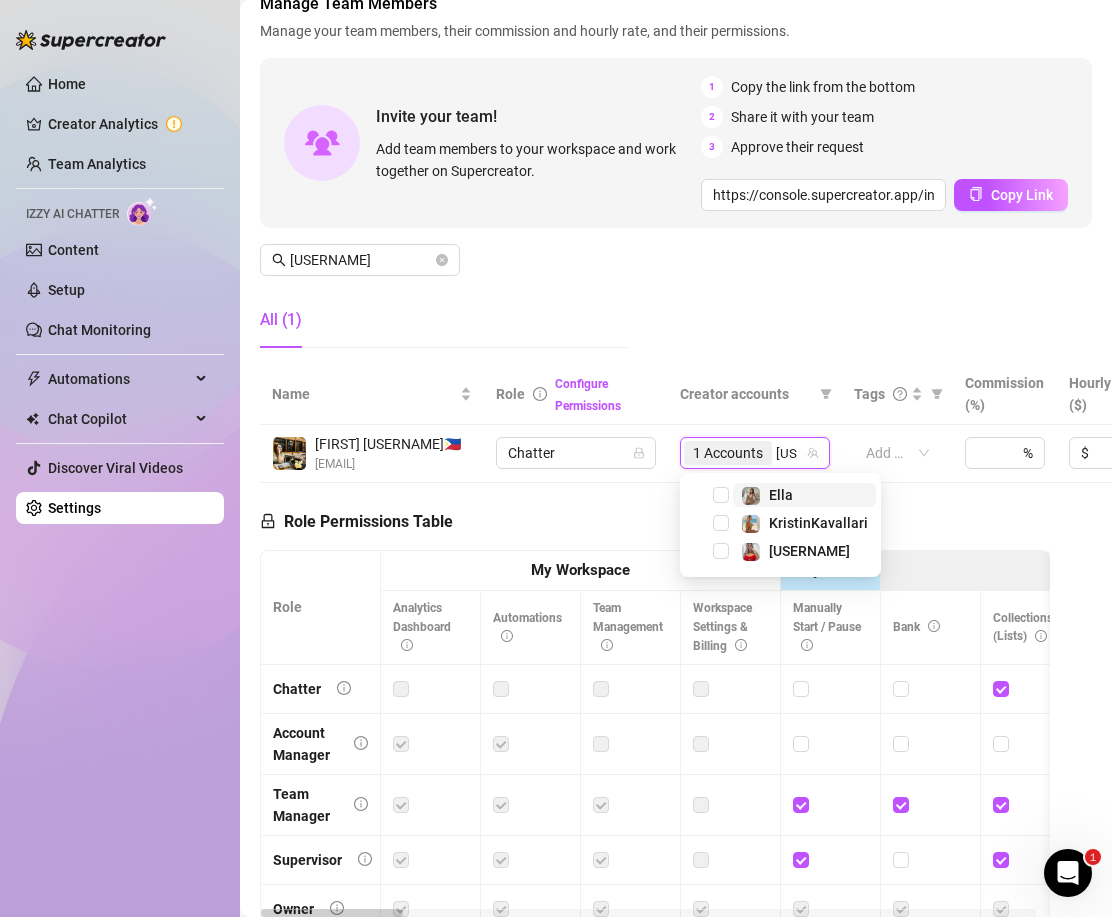 type on "[USERNAME]" 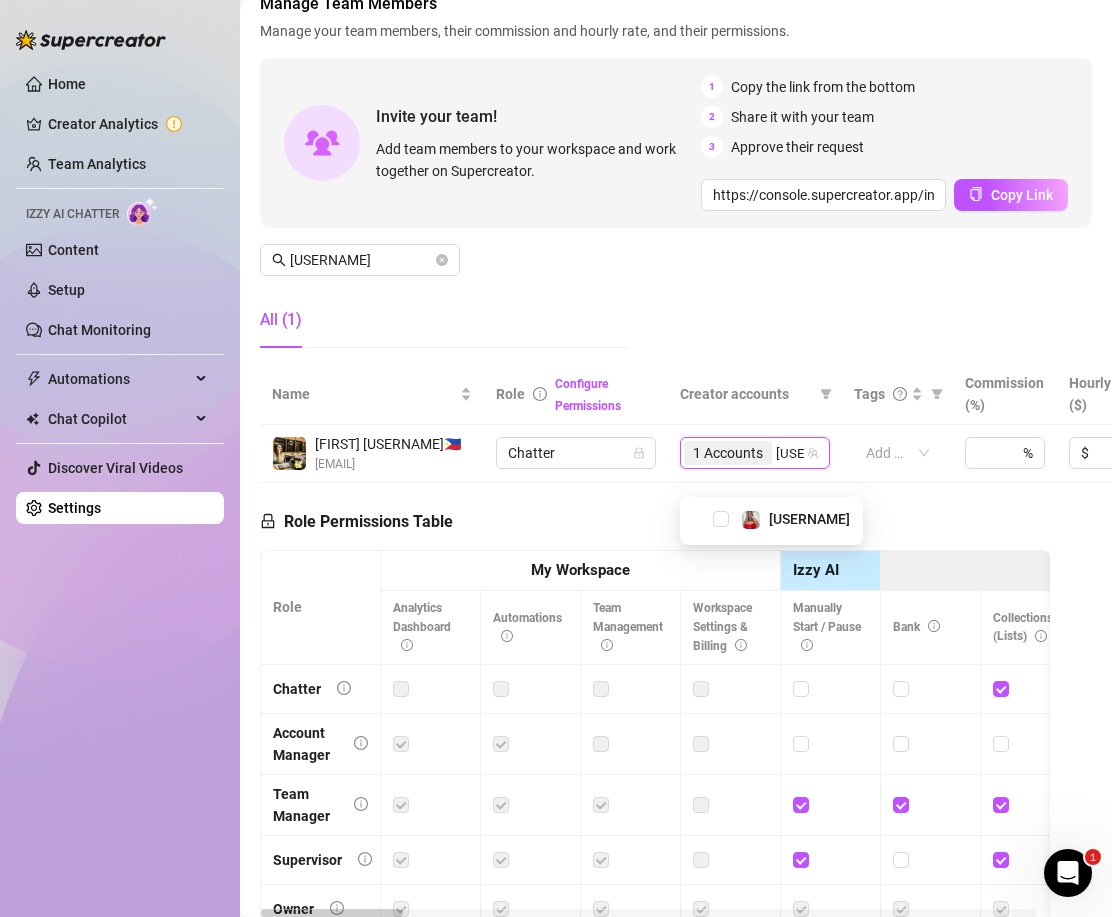 click on "[USERNAME]" at bounding box center [771, 519] 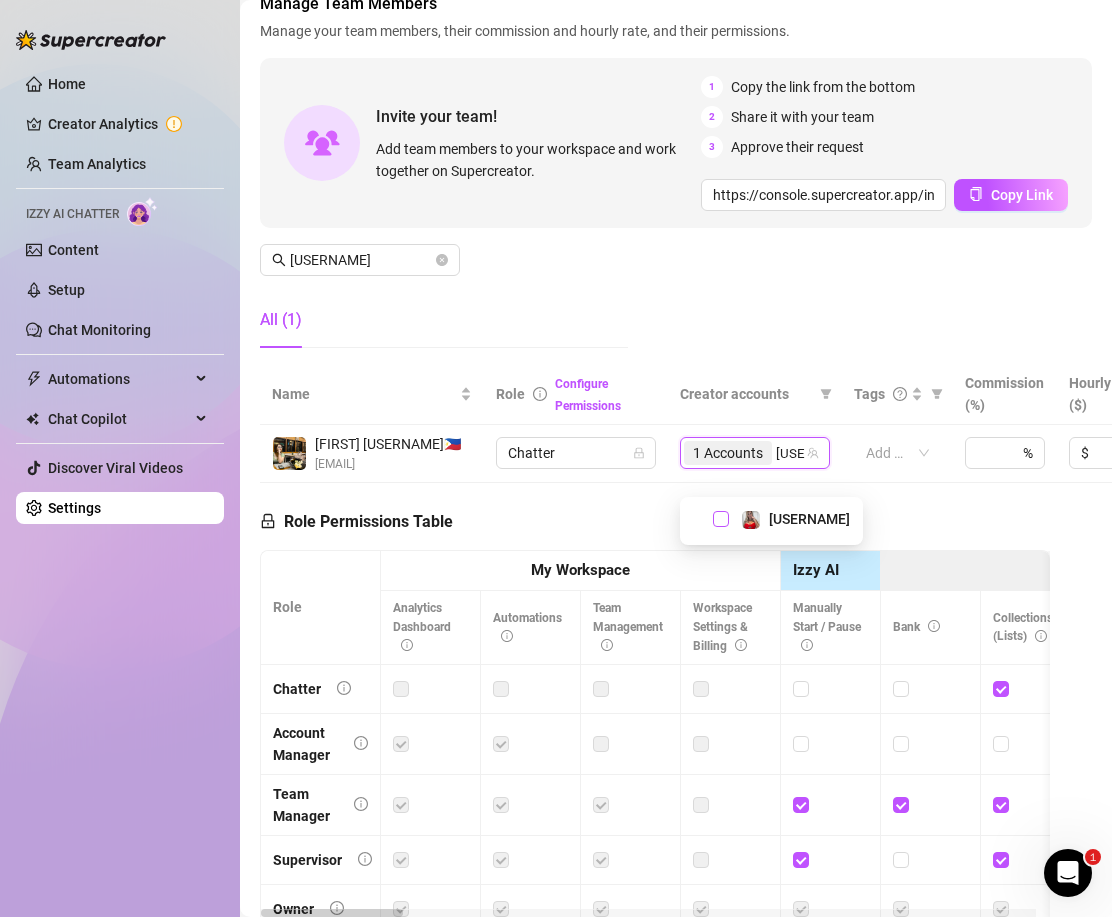 click at bounding box center [721, 519] 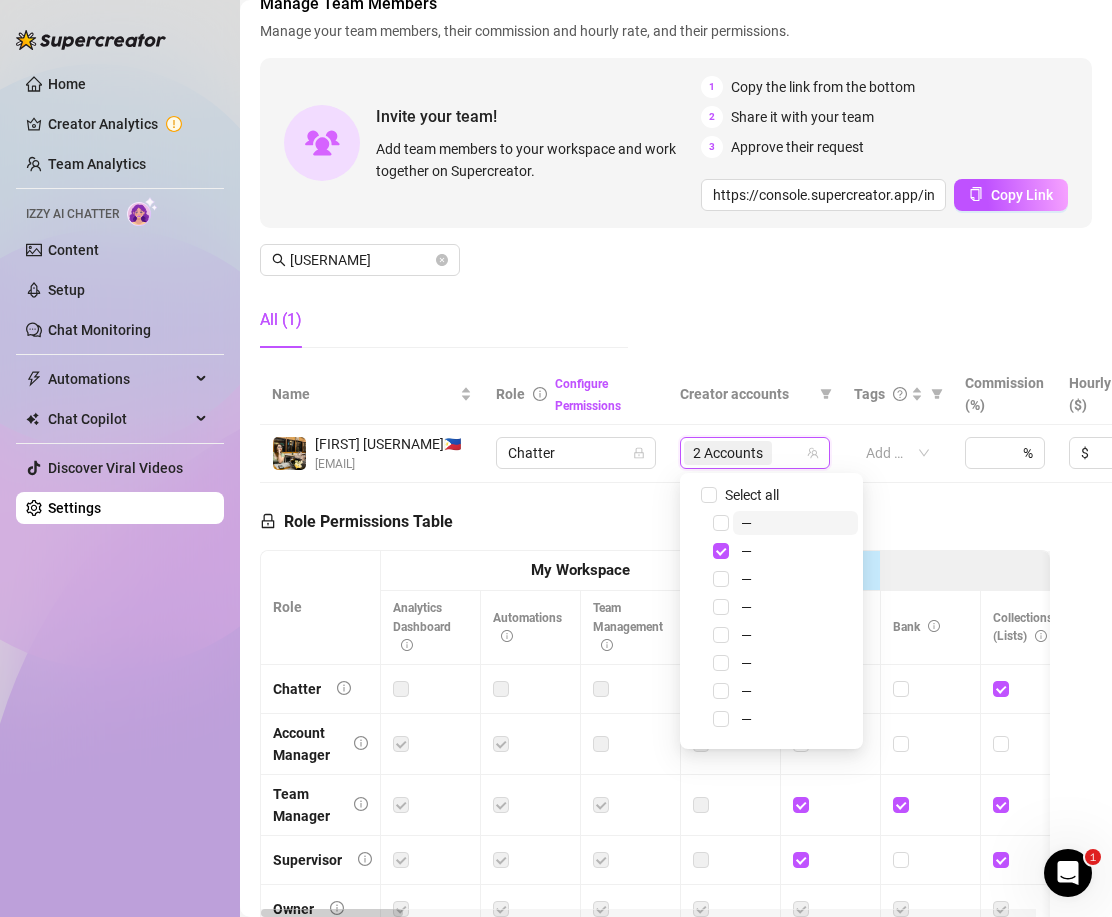 click on "Manage Team Members Manage your team members, their commission and hourly rate, and their permissions. Invite your team! Add team members to your workspace and work together on Supercreator. 1 Copy the link from the bottom 2 Share it with your team 3 Approve their request https://console.supercreator.app/invite?code=WqMwg6v3n1cOq0ZCwUzmmFVv36R2&workspace=[BRAND] Copy Link [USERNAME] All (1)" at bounding box center (676, 178) 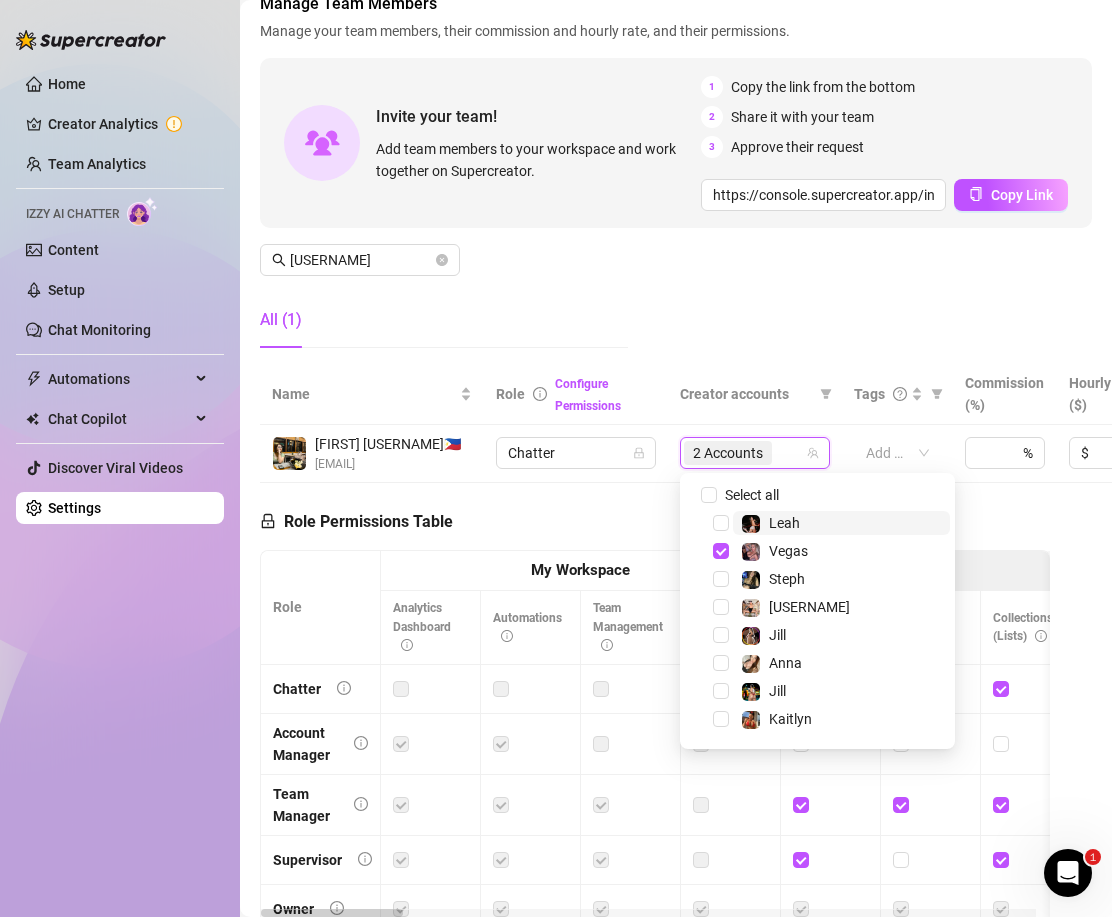 click on "Manage Team Members Manage your team members, their commission and hourly rate, and their permissions. Invite your team! Add team members to your workspace and work together on Supercreator. 1 Copy the link from the bottom 2 Share it with your team 3 Approve their request https://console.supercreator.app/invite?code=WqMwg6v3n1cOq0ZCwUzmmFVv36R2&workspace=[BRAND] Copy Link [USERNAME] All (1)" at bounding box center (676, 178) 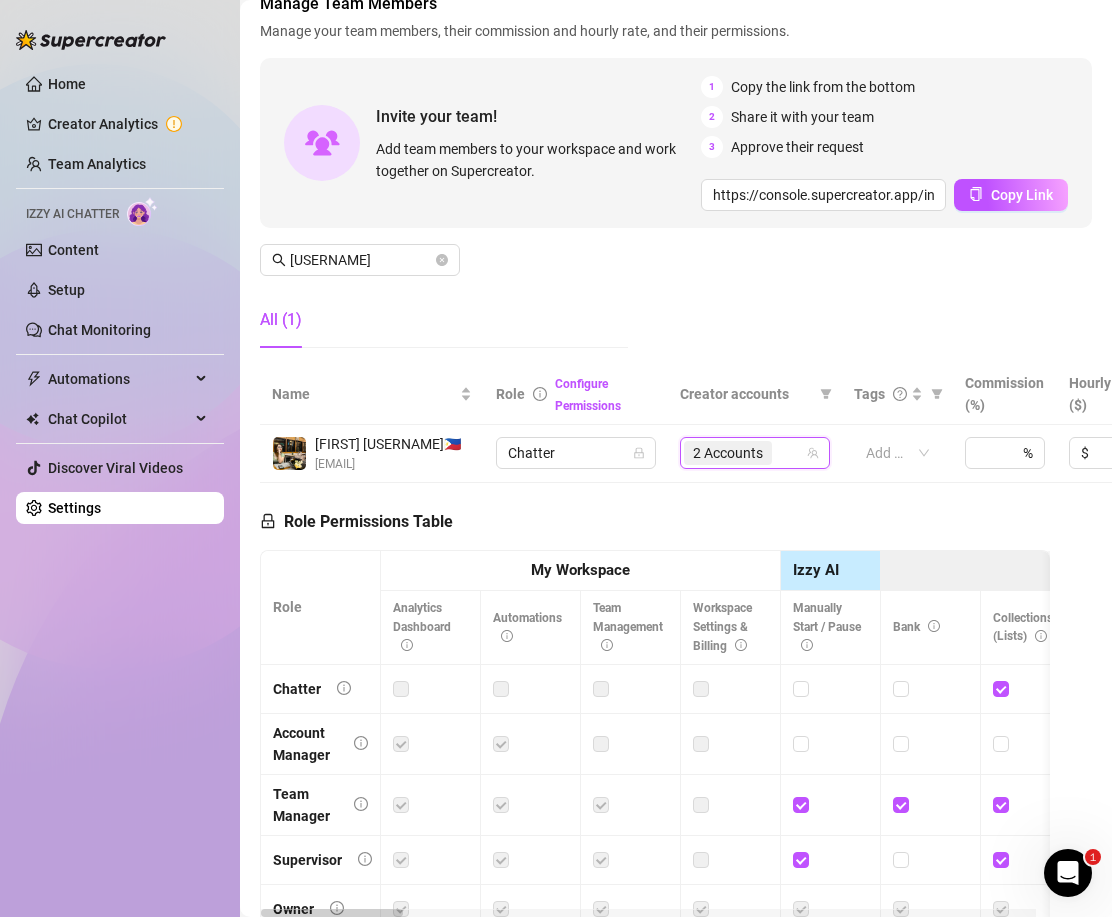 click on "Manage Team Members Manage your team members, their commission and hourly rate, and their permissions. Invite your team! Add team members to your workspace and work together on Supercreator. 1 Copy the link from the bottom 2 Share it with your team 3 Approve their request https://console.supercreator.app/invite?code=WqMwg6v3n1cOq0ZCwUzmmFVv36R2&workspace=[BRAND] Copy Link [USERNAME] All (1)" at bounding box center (676, 178) 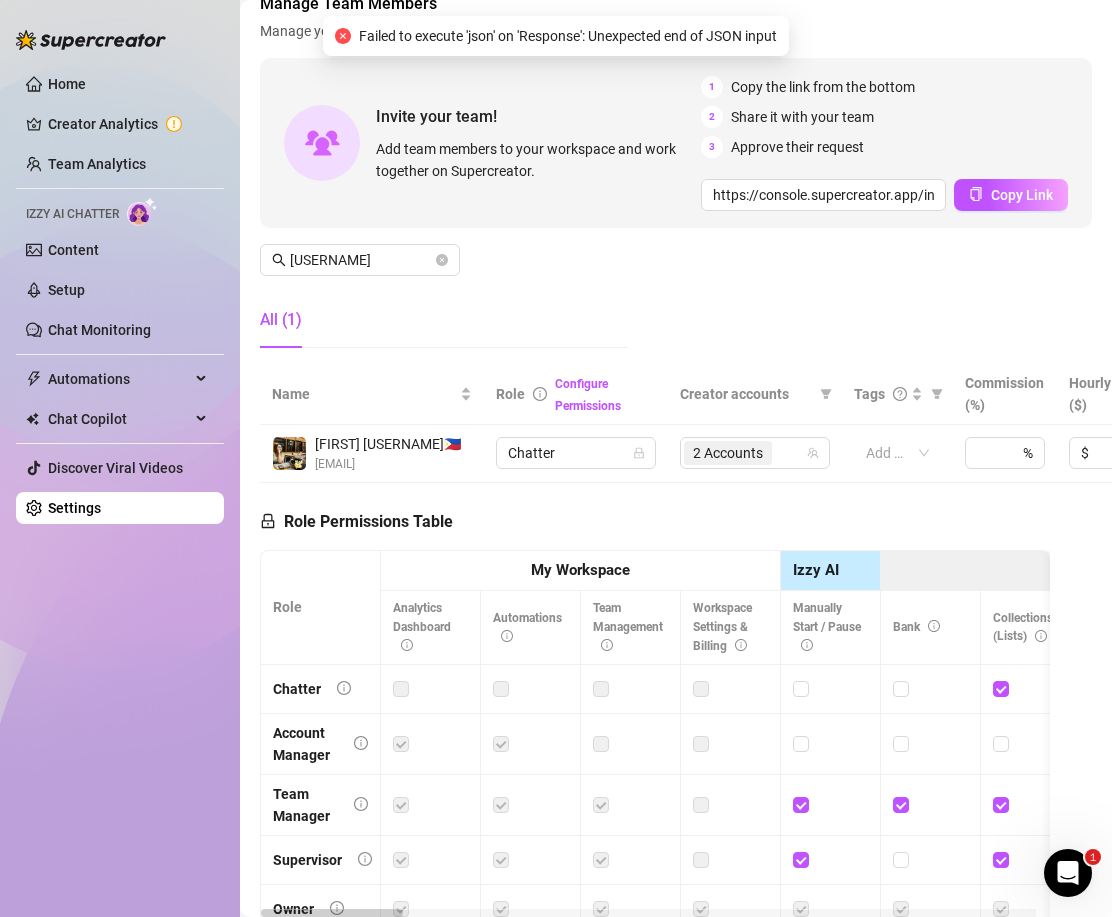 click on "Manage Team Members Manage your team members, their commission and hourly rate, and their permissions. Invite your team! Add team members to your workspace and work together on Supercreator. 1 Copy the link from the bottom 2 Share it with your team 3 Approve their request https://console.supercreator.app/invite?code=WqMwg6v3n1cOq0ZCwUzmmFVv36R2&workspace=[BRAND] Copy Link [USERNAME] All (1)" at bounding box center [676, 178] 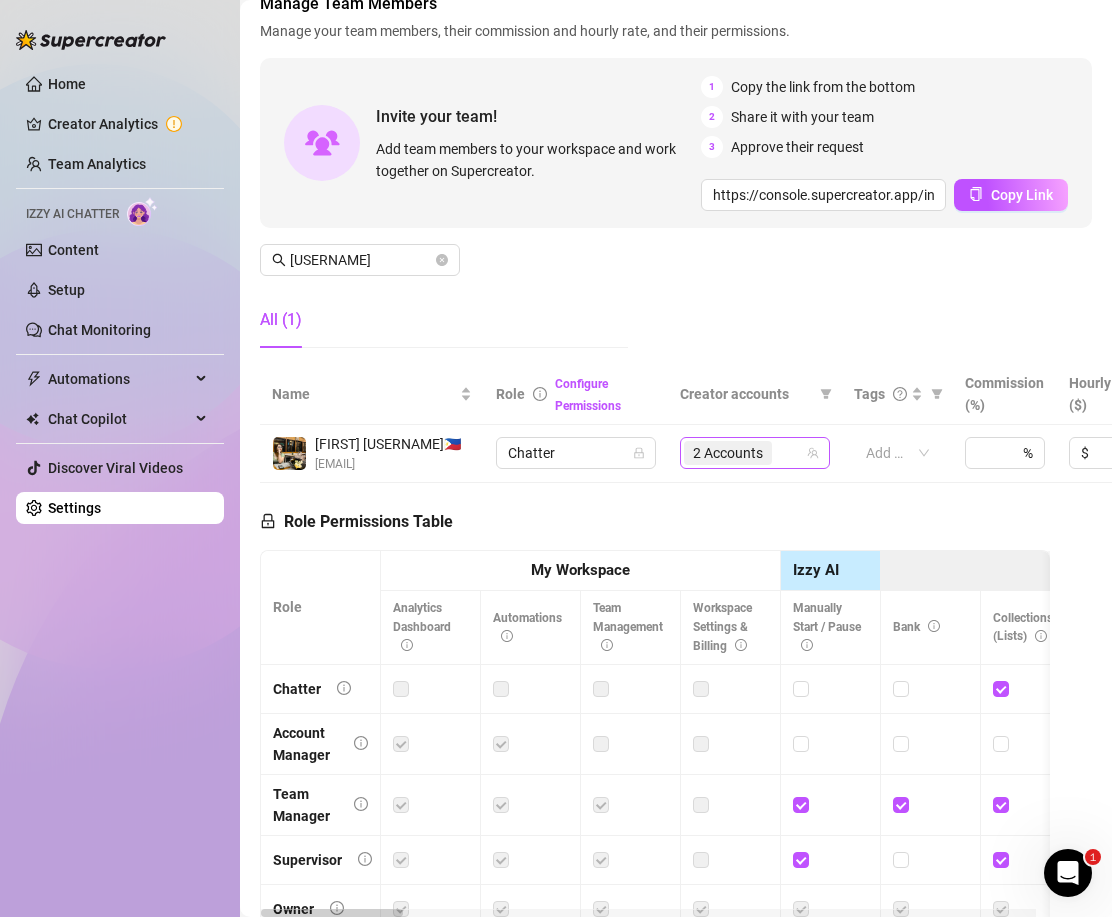 click on "2 Accounts" at bounding box center [744, 453] 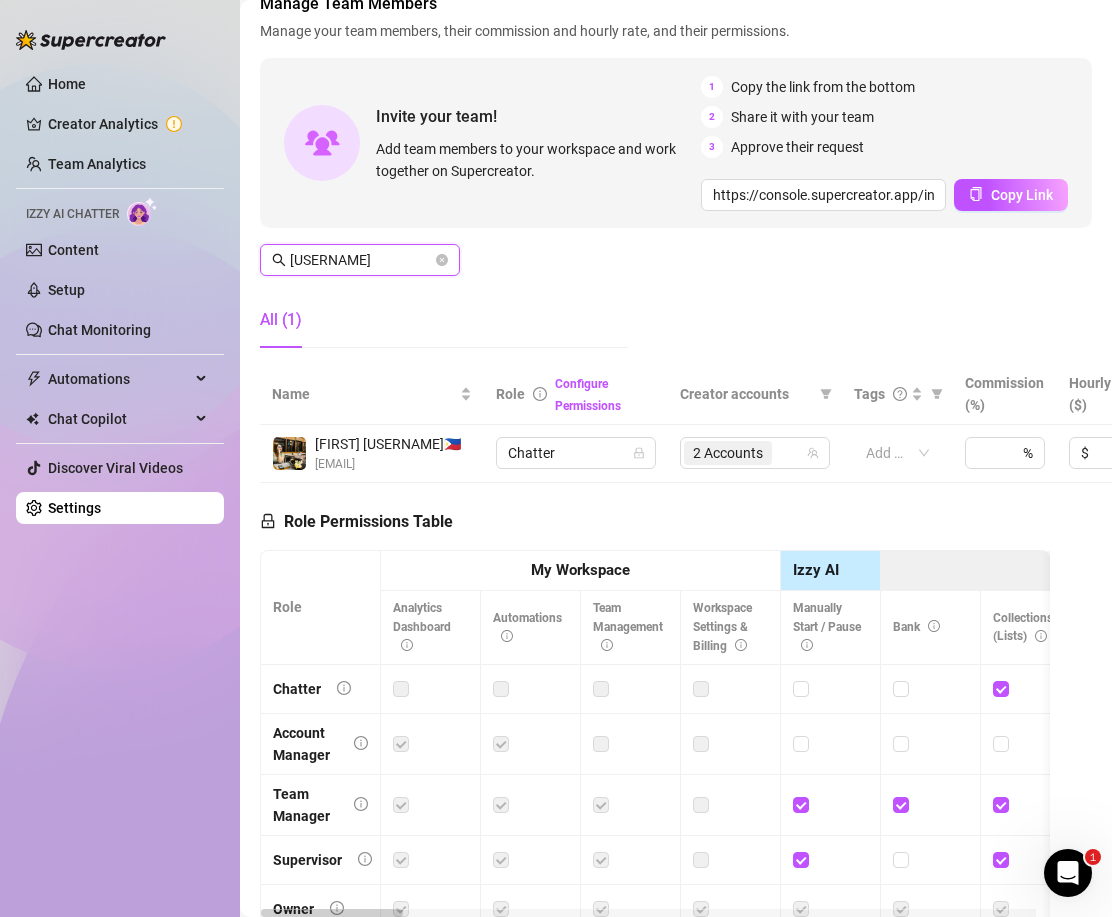 click on "[USERNAME]" at bounding box center (361, 260) 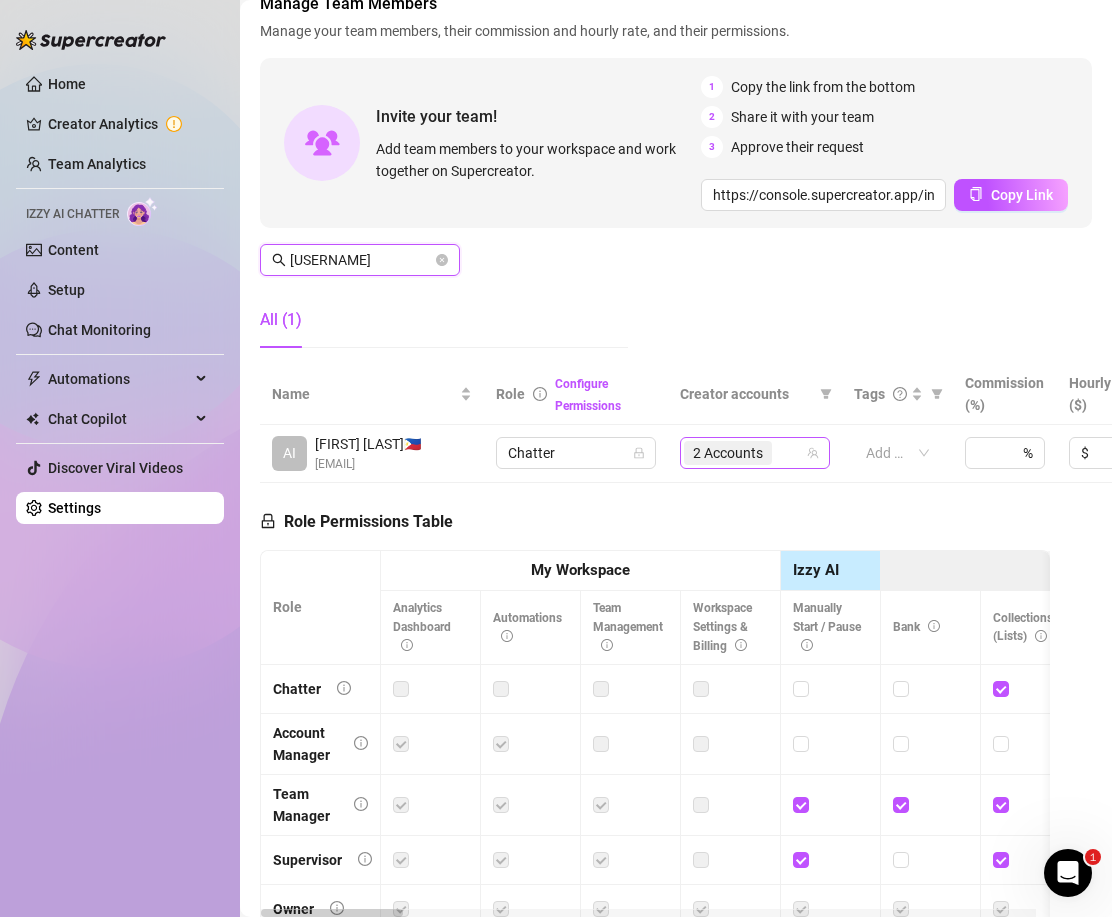click on "2 Accounts" at bounding box center [744, 453] 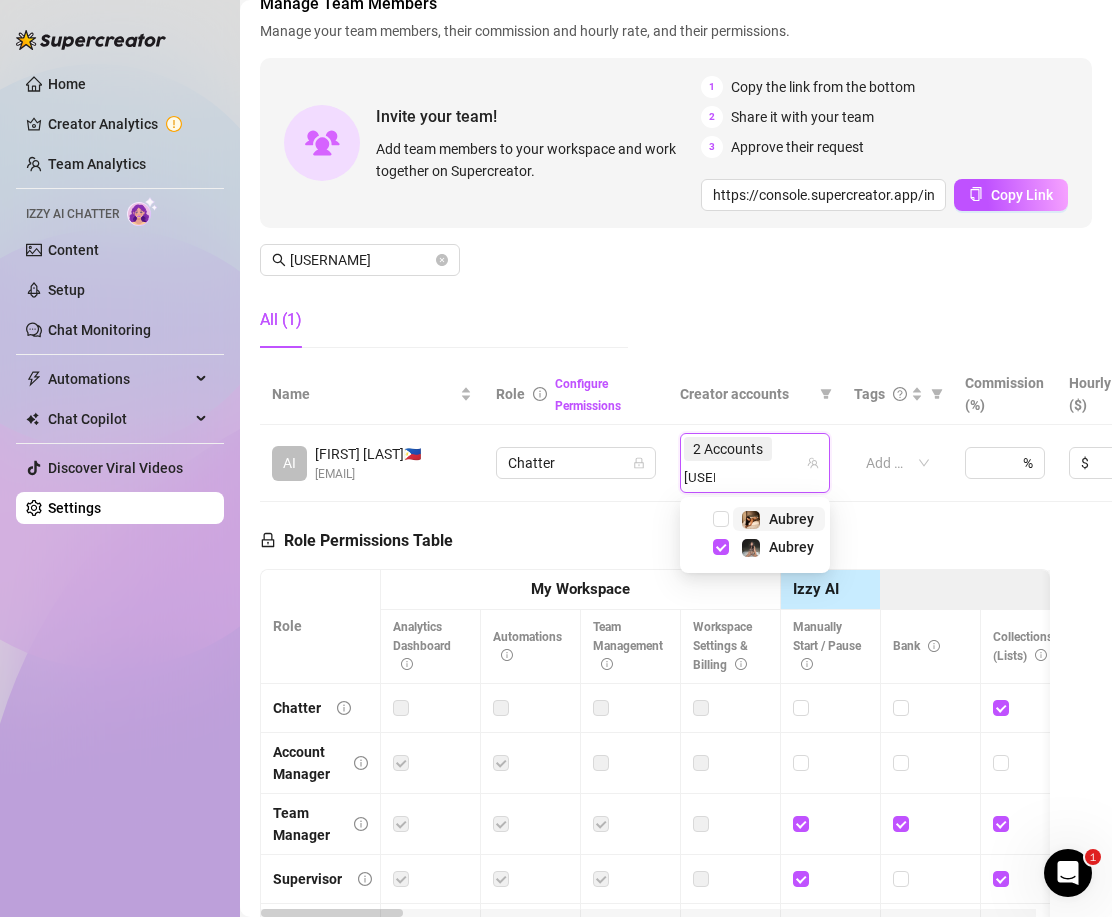 type on "[USERNAME]" 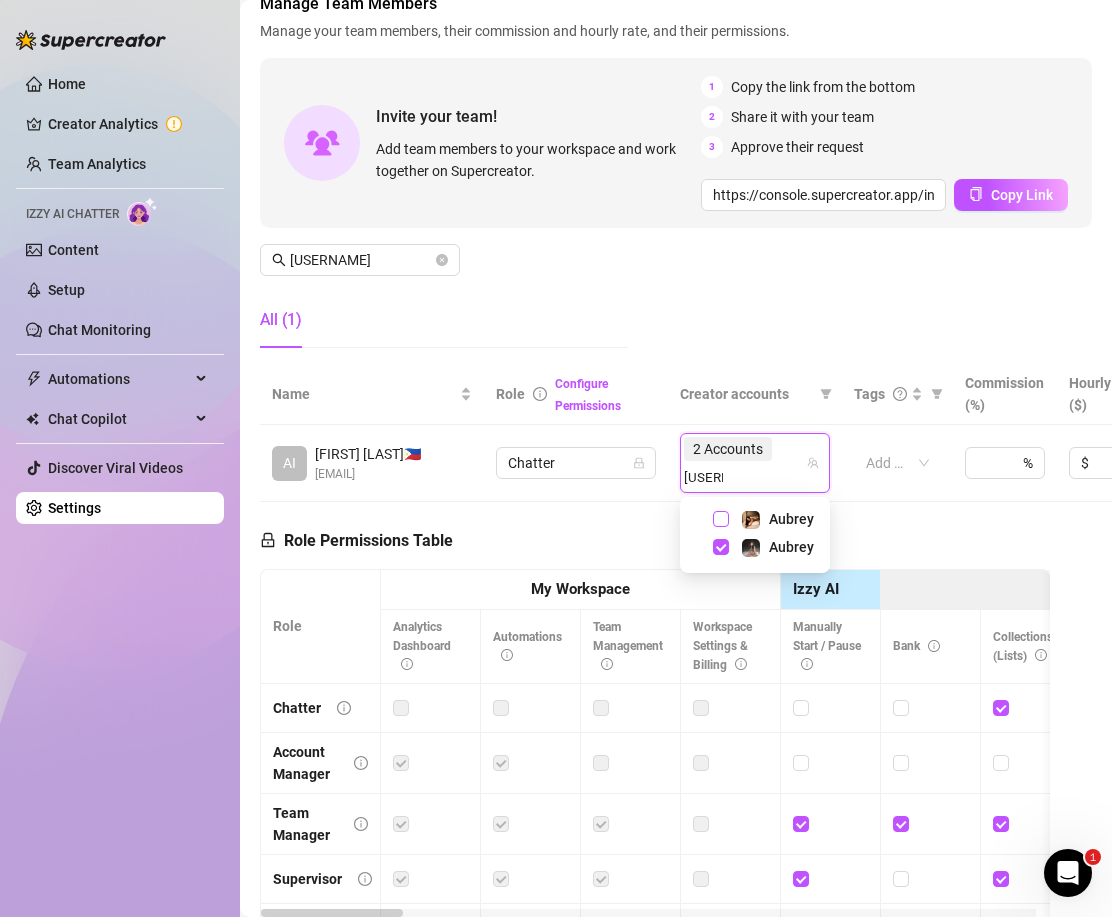 click at bounding box center [721, 519] 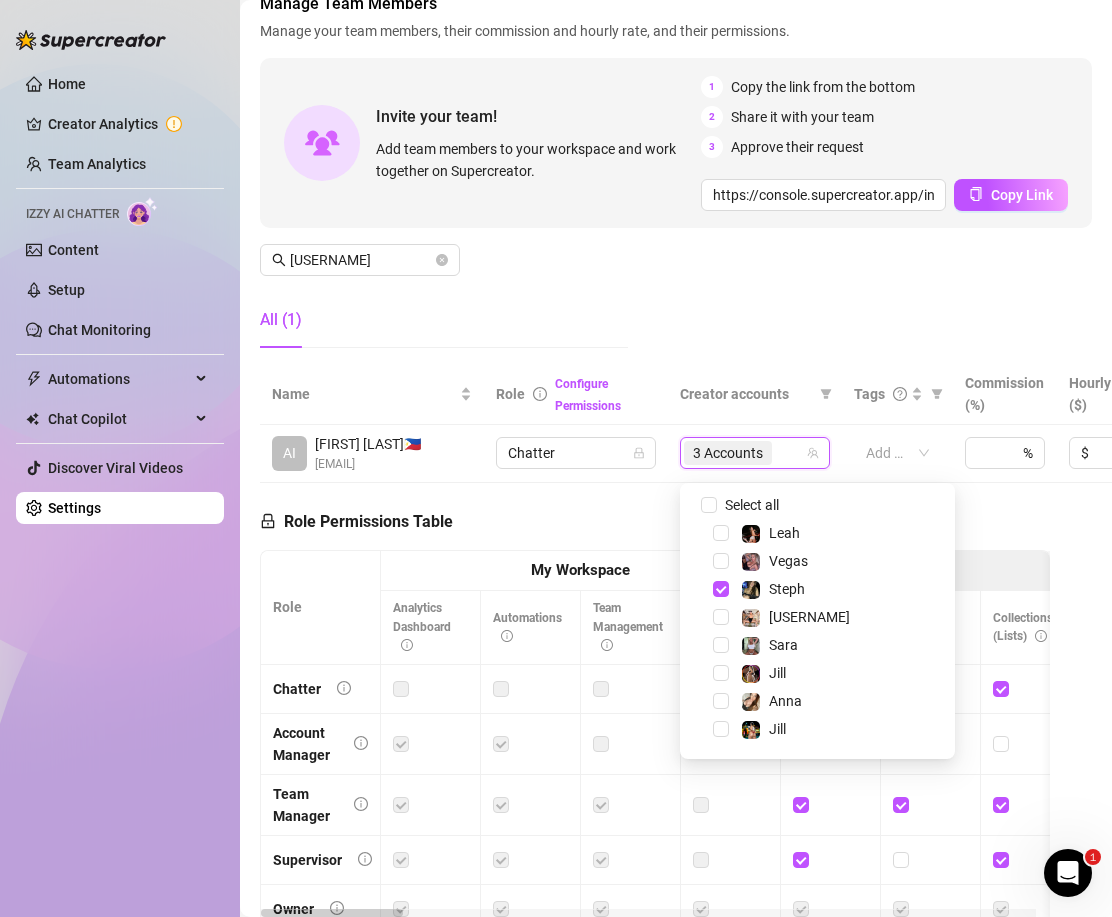 click on "Manage Team Members Manage your team members, their commission and hourly rate, and their permissions. Invite your team! Add team members to your workspace and work together on Supercreator. 1 Copy the link from the bottom 2 Share it with your team 3 Approve their request https://console.supercreator.app/invite?code=WqMwg6v3n1cOq0ZCwUzmmFVv36R2&workspace=[BRAND] Copy Link [USERNAME] All (1) Name Role Configure Permissions Creator accounts Tags Commission (%) Hourly rate ($) AI [FIRST] [LAST] 🇵🇭 [EMAIL] Chatter 2 Accounts Add or enter new % $ Remove Role Permissions Table Role My Workspace Izzy AI OnlyFans Side Menu OnlyFans Chat Page OnlyFans Account Settings OnlyFans Statements Page Analytics Dashboard Automations Team Management Workspace Settings & Billing Manually Start / Pause Bank Collections (Lists) Disconnect Session Mass Message Mass Message Stats My Profile Notifications Your Cards Posts Promotions Queue Referrals Release Forms Statistics Story & Highlights Streaming Vault" at bounding box center (676, 178) 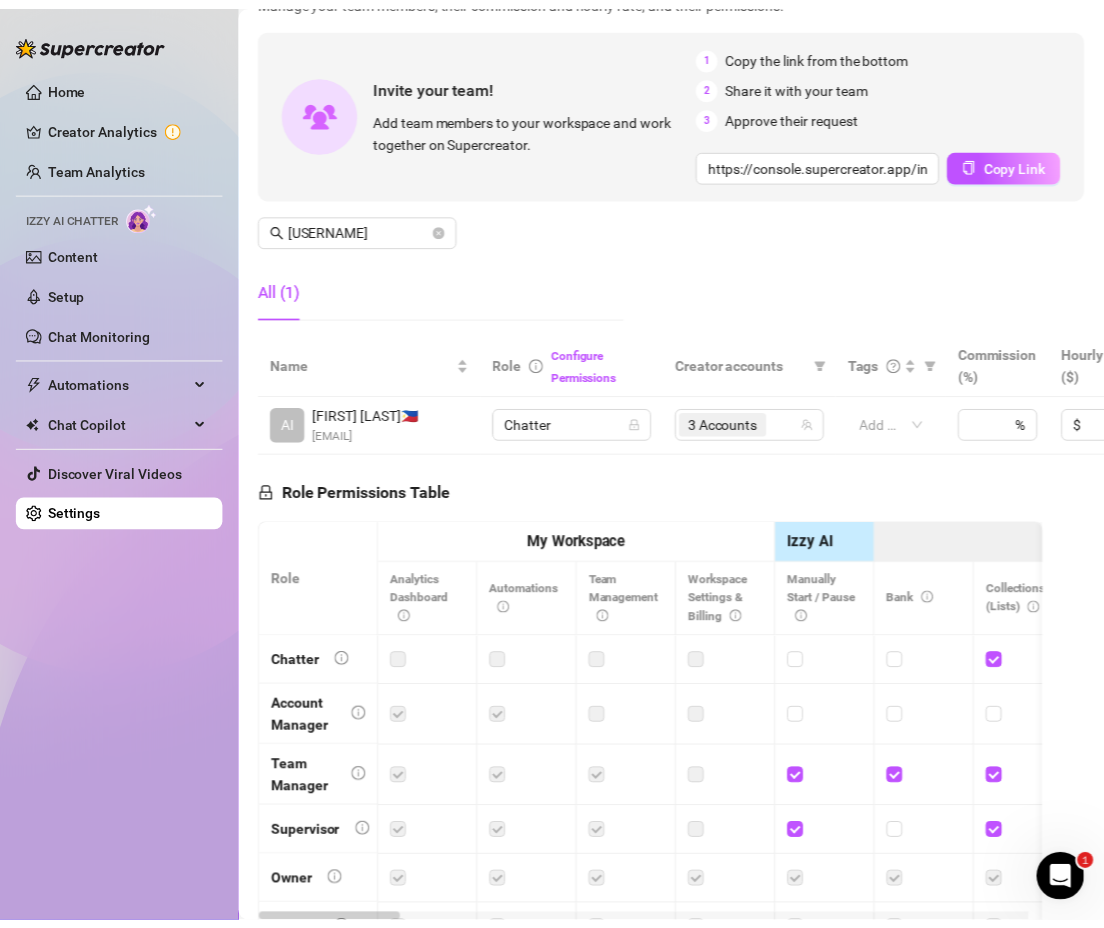 scroll, scrollTop: 111, scrollLeft: 0, axis: vertical 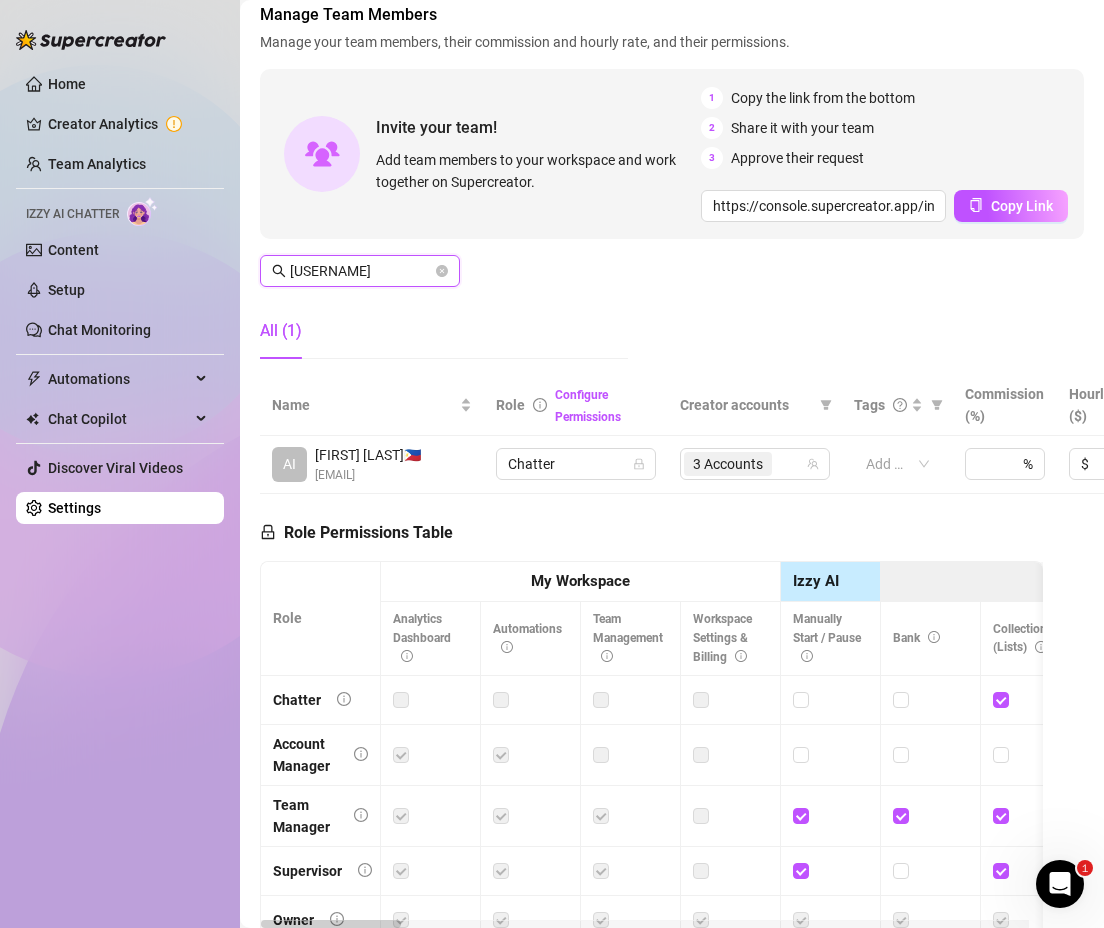 click on "[USERNAME]" at bounding box center (361, 271) 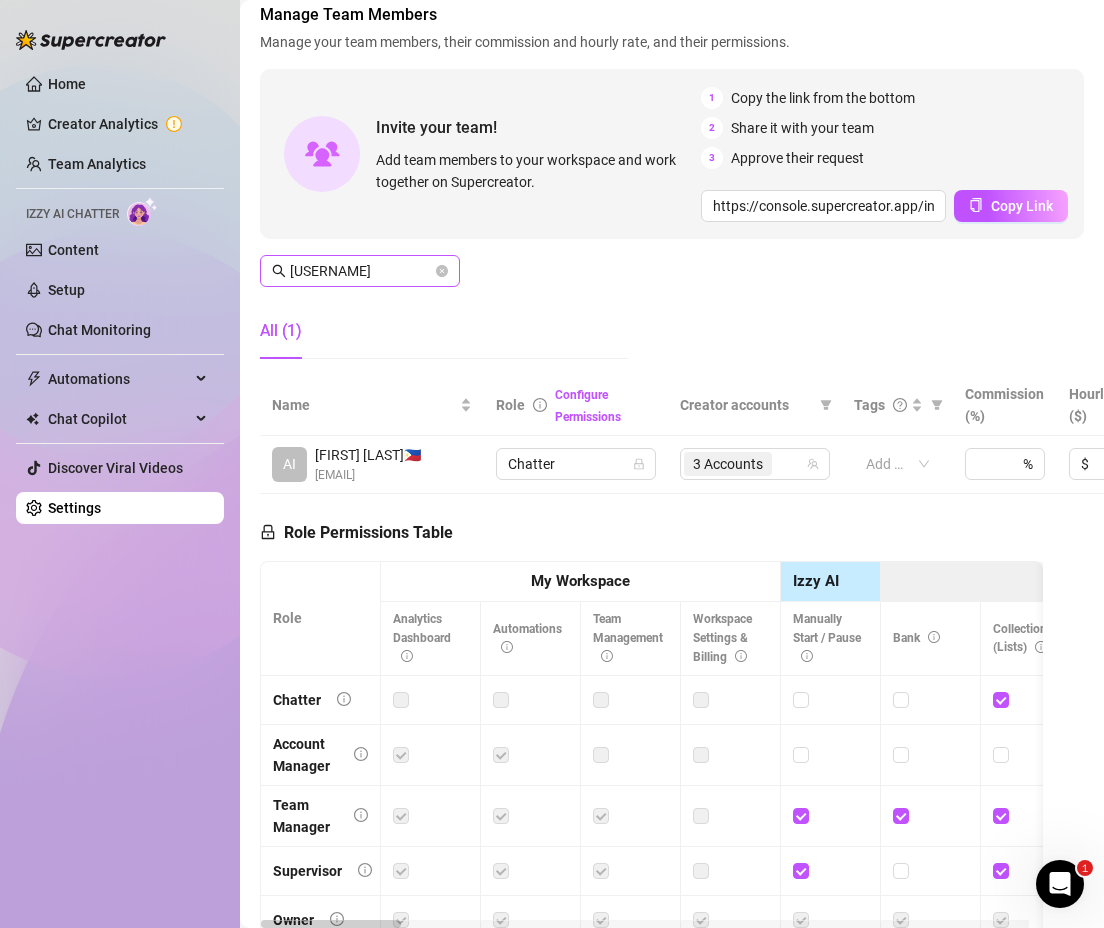 click at bounding box center [442, 271] 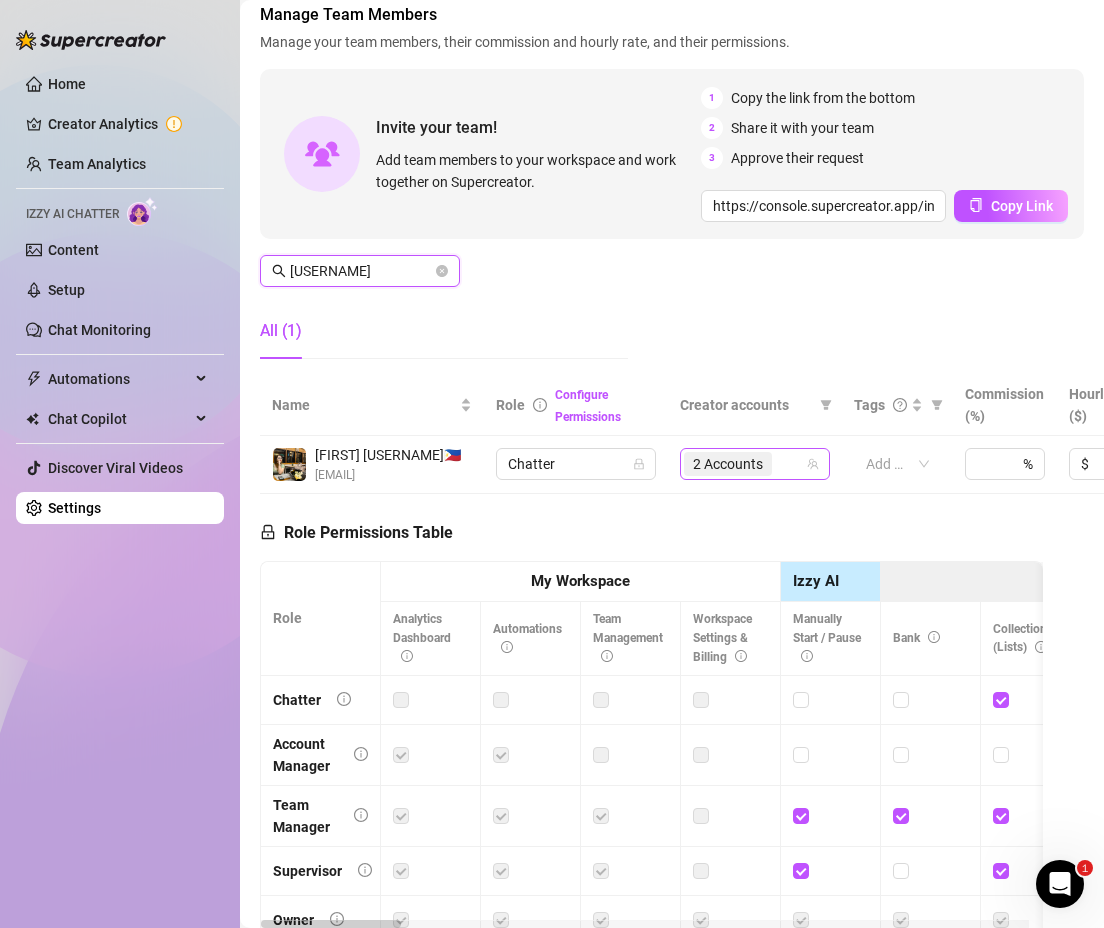 click on "2 Accounts" at bounding box center (744, 464) 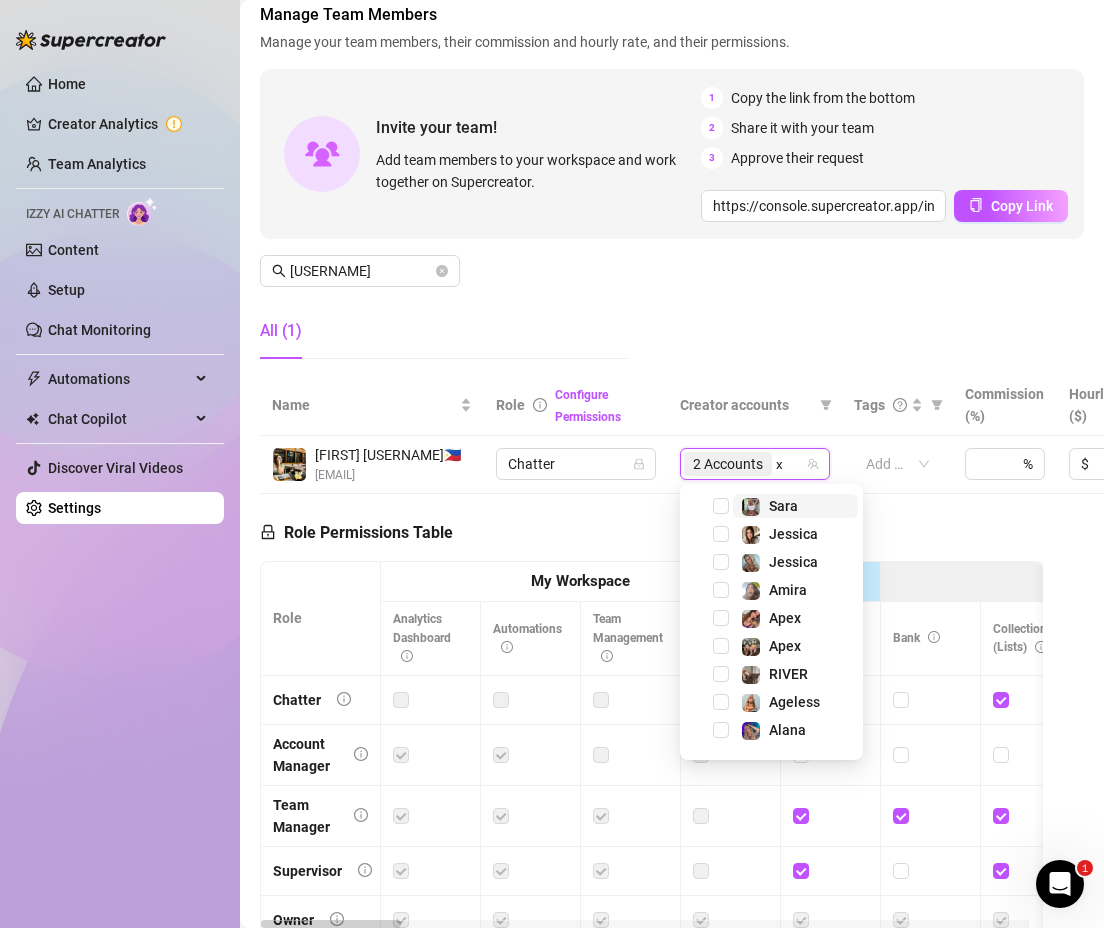 type on "[USERNAME]" 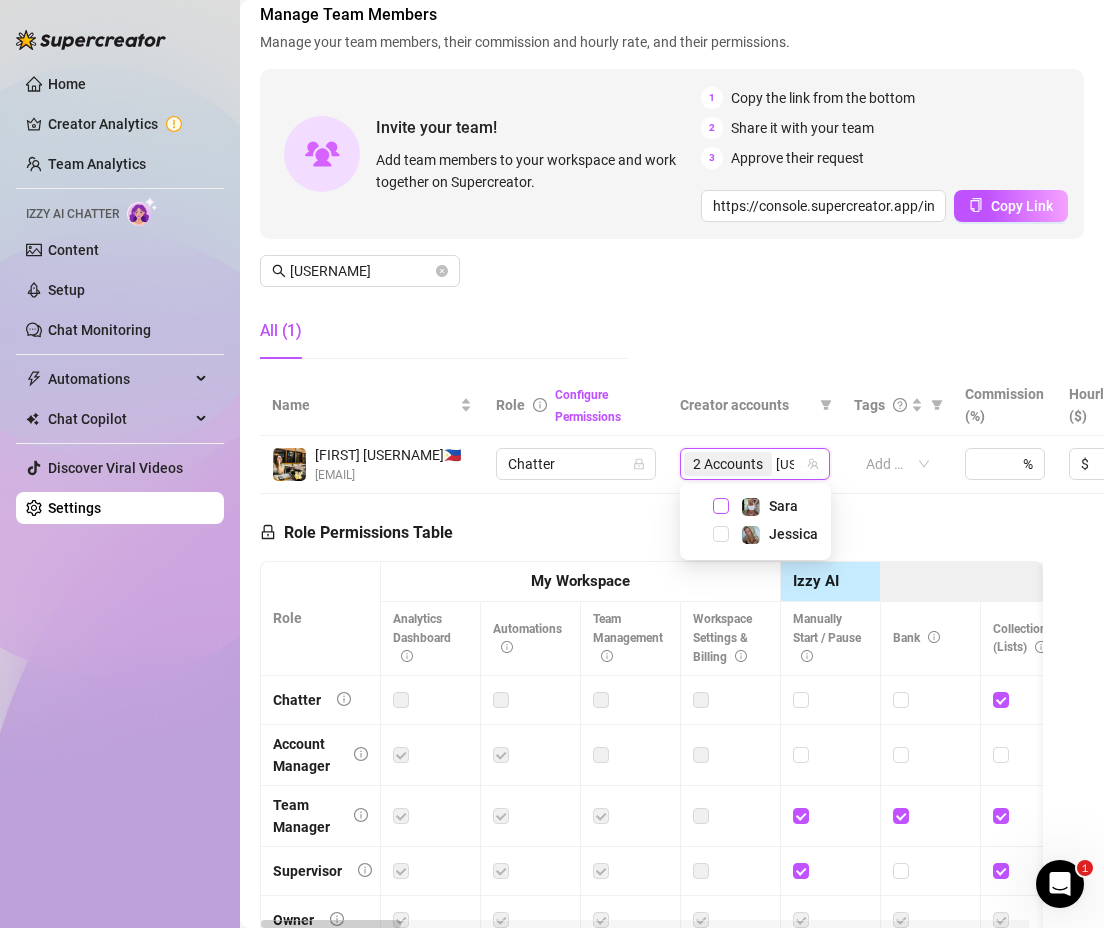 click at bounding box center [721, 506] 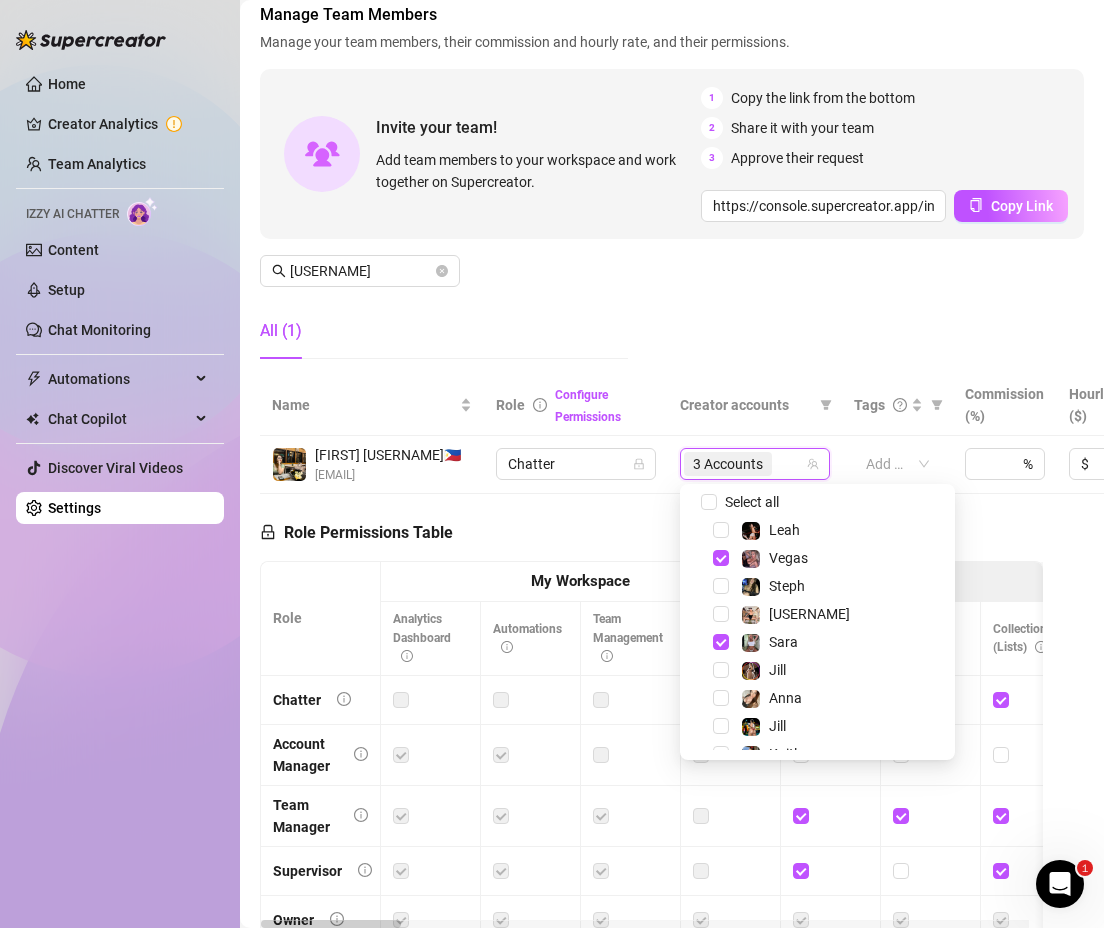 scroll, scrollTop: 0, scrollLeft: 0, axis: both 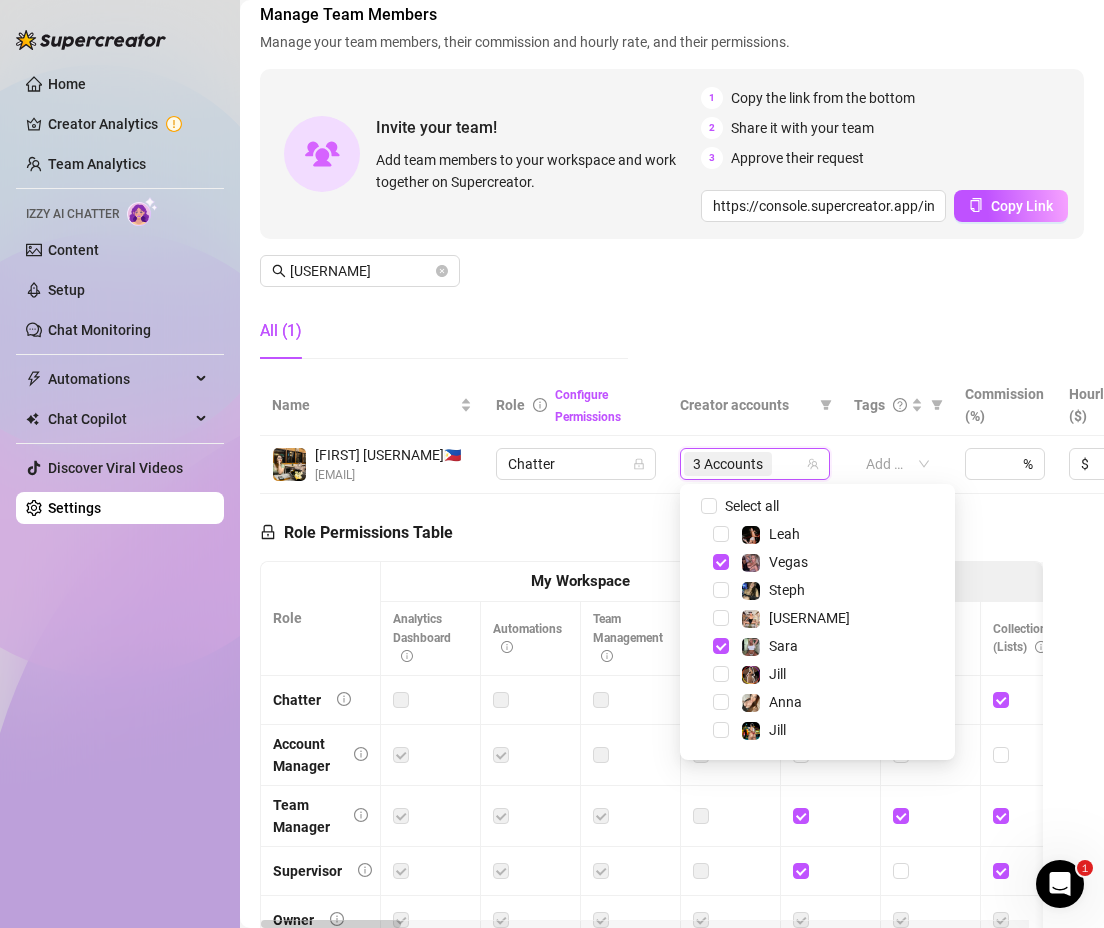 click on "Manage Team Members Manage your team members, their commission and hourly rate, and their permissions. Invite your team! Add team members to your workspace and work together on Supercreator. 1 Copy the link from the bottom 2 Share it with your team 3 Approve their request https://console.supercreator.app/invite?code=WqMwg6v3n1cOq0ZCwUzmmFVv36R2&workspace=[BRAND] Copy Link [USERNAME] All (1)" at bounding box center [672, 189] 